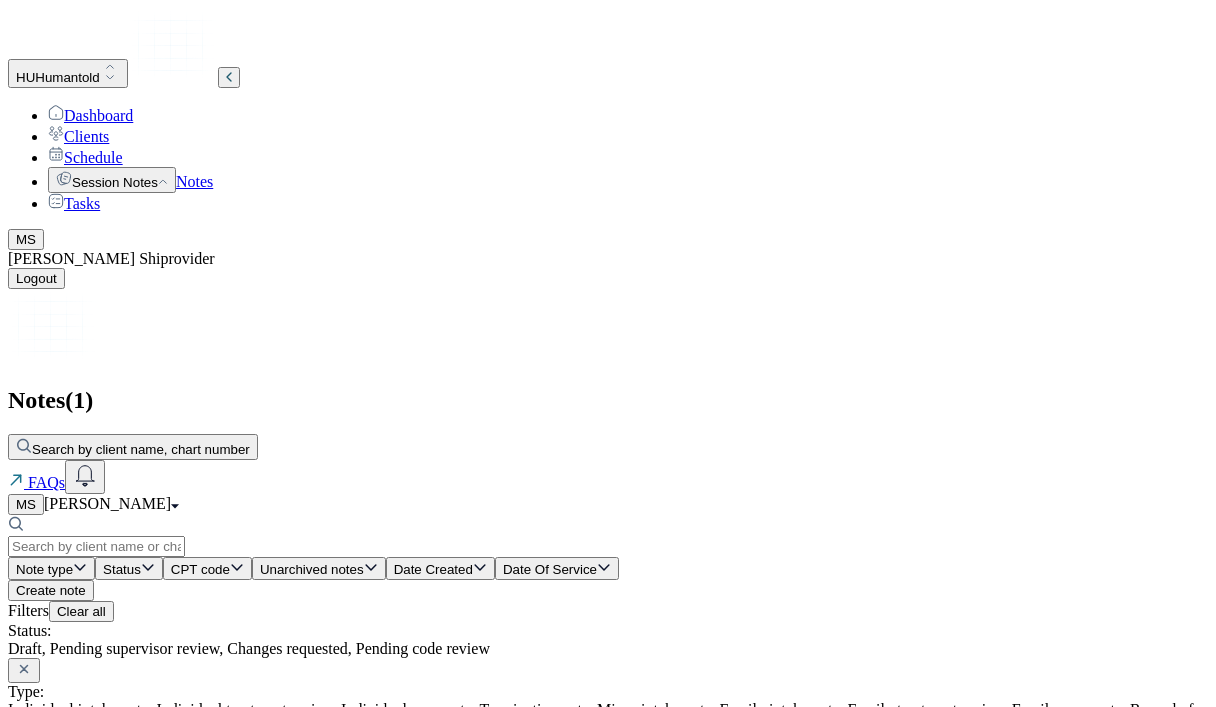 scroll, scrollTop: 0, scrollLeft: 0, axis: both 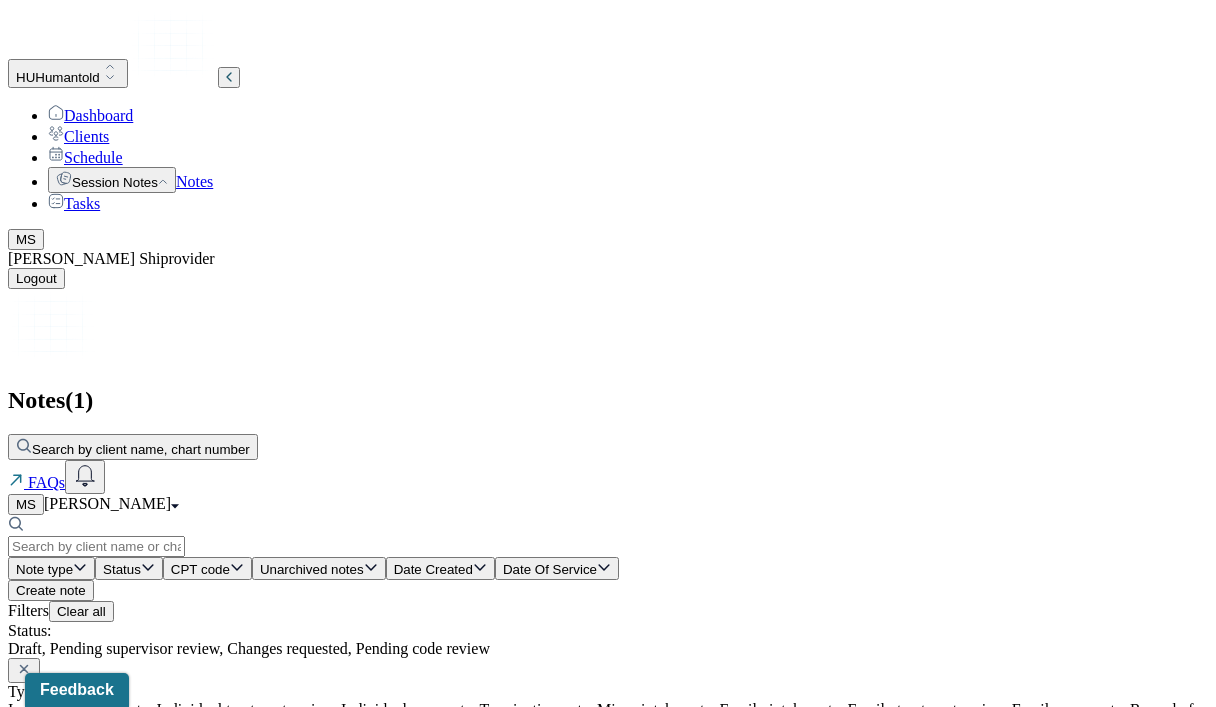 click on "Create note" at bounding box center [51, 590] 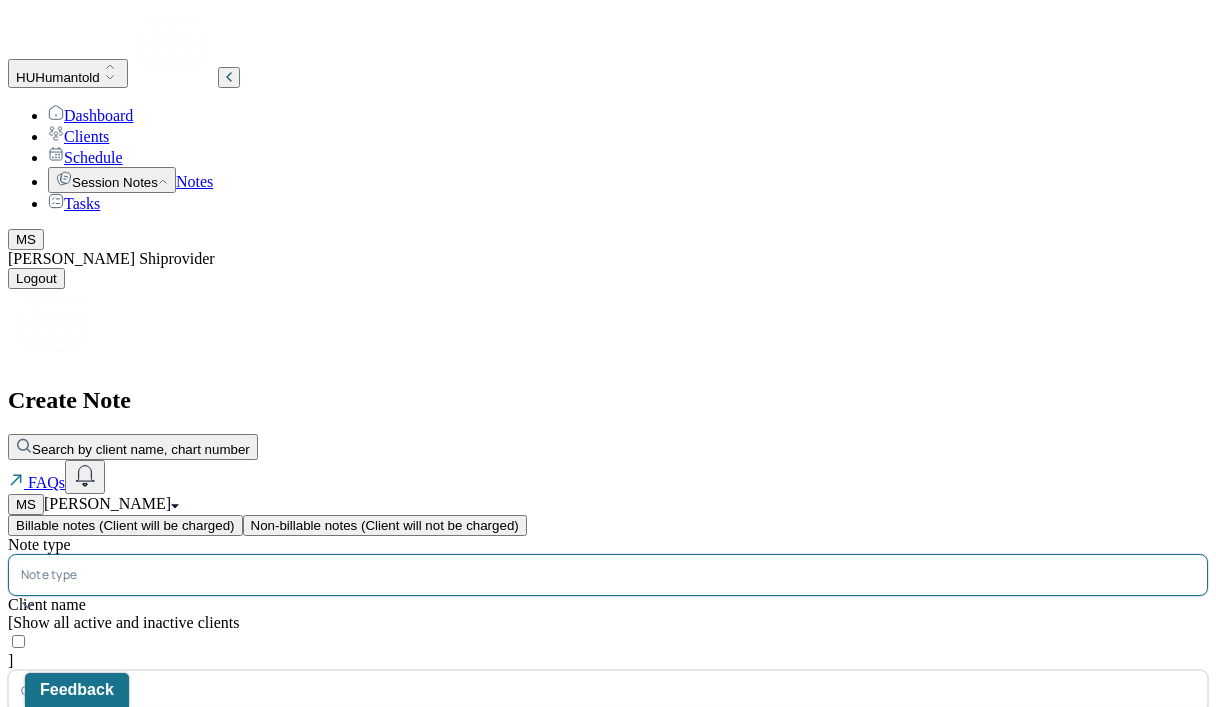 click at bounding box center (638, 575) 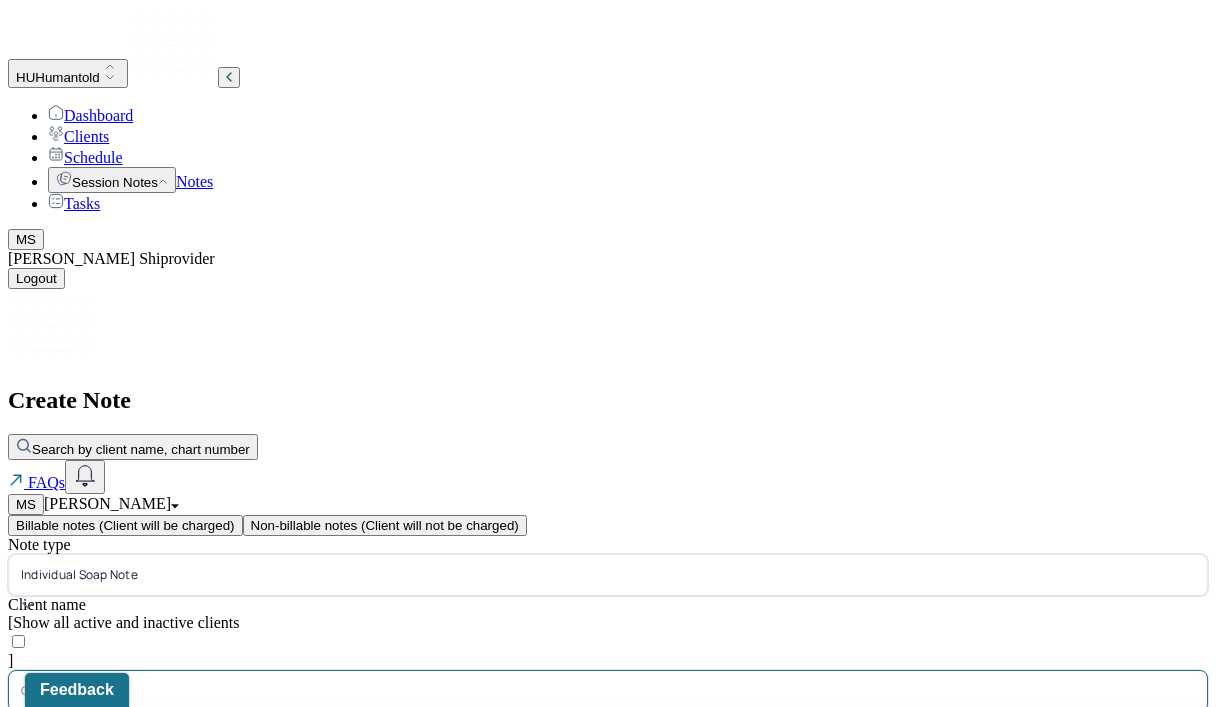 drag, startPoint x: 0, startPoint y: 0, endPoint x: 416, endPoint y: 326, distance: 528.5187 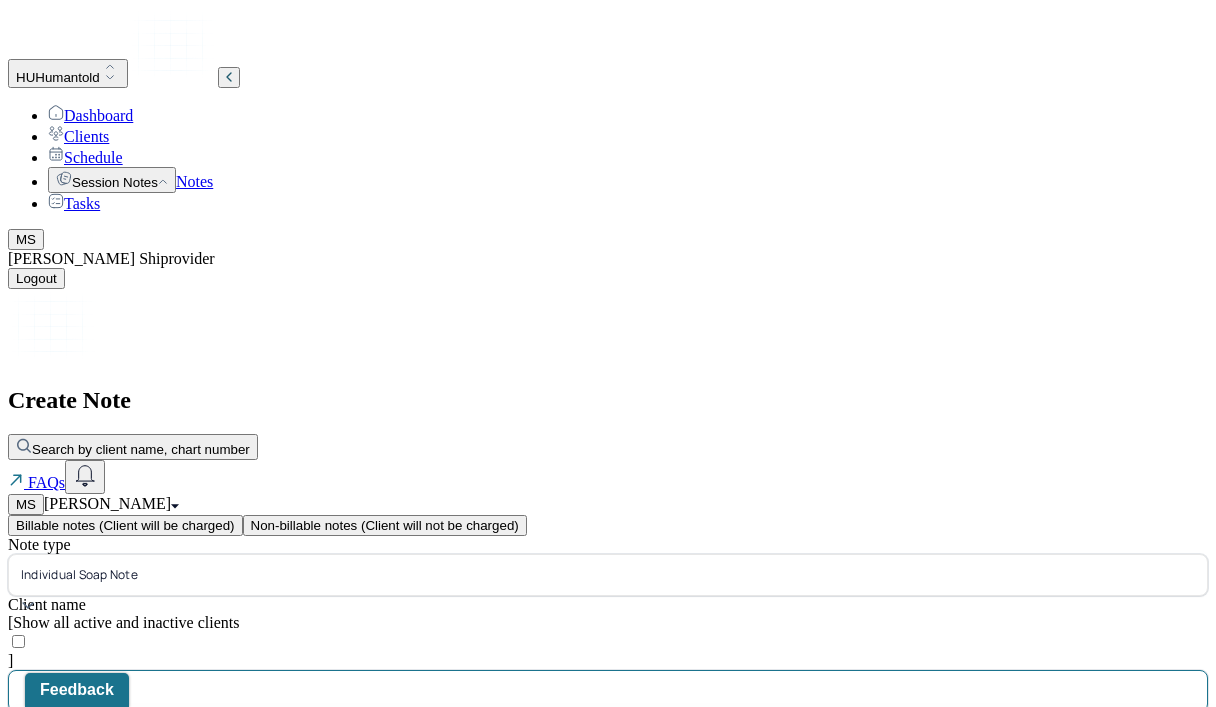 type on "[PERSON_NAME]" 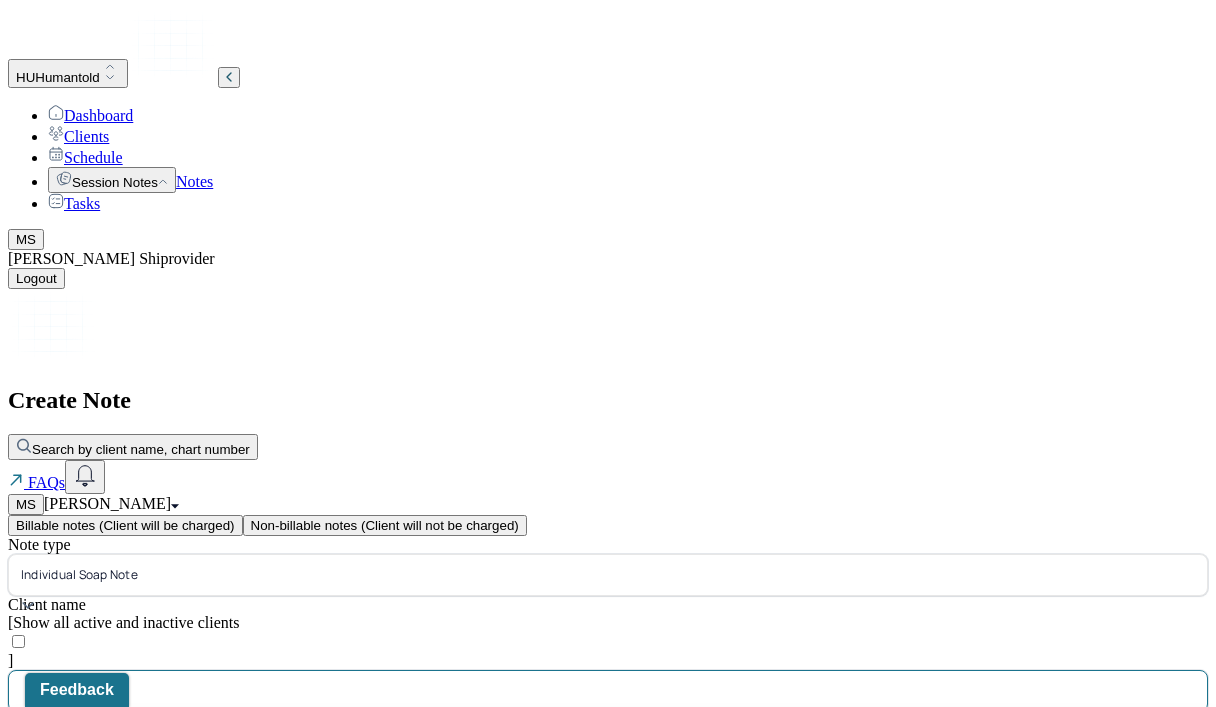 click on "[PERSON_NAME] - Individual therapy" at bounding box center (134, 734) 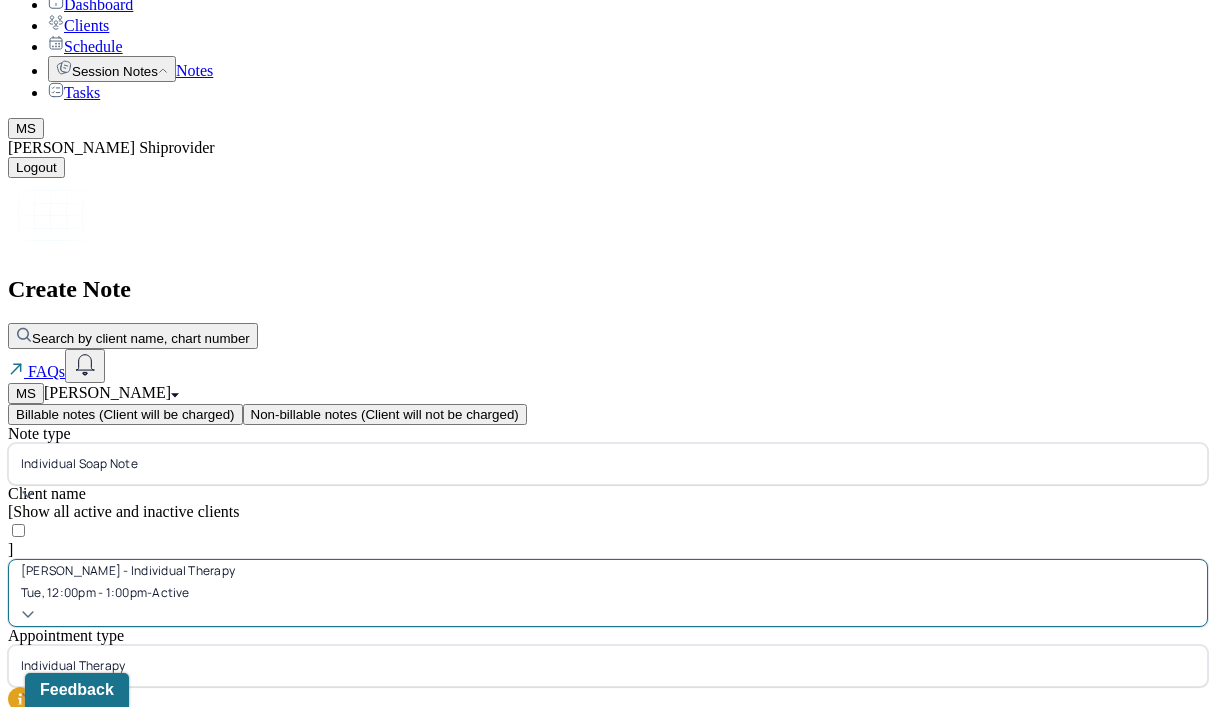 scroll, scrollTop: 122, scrollLeft: 0, axis: vertical 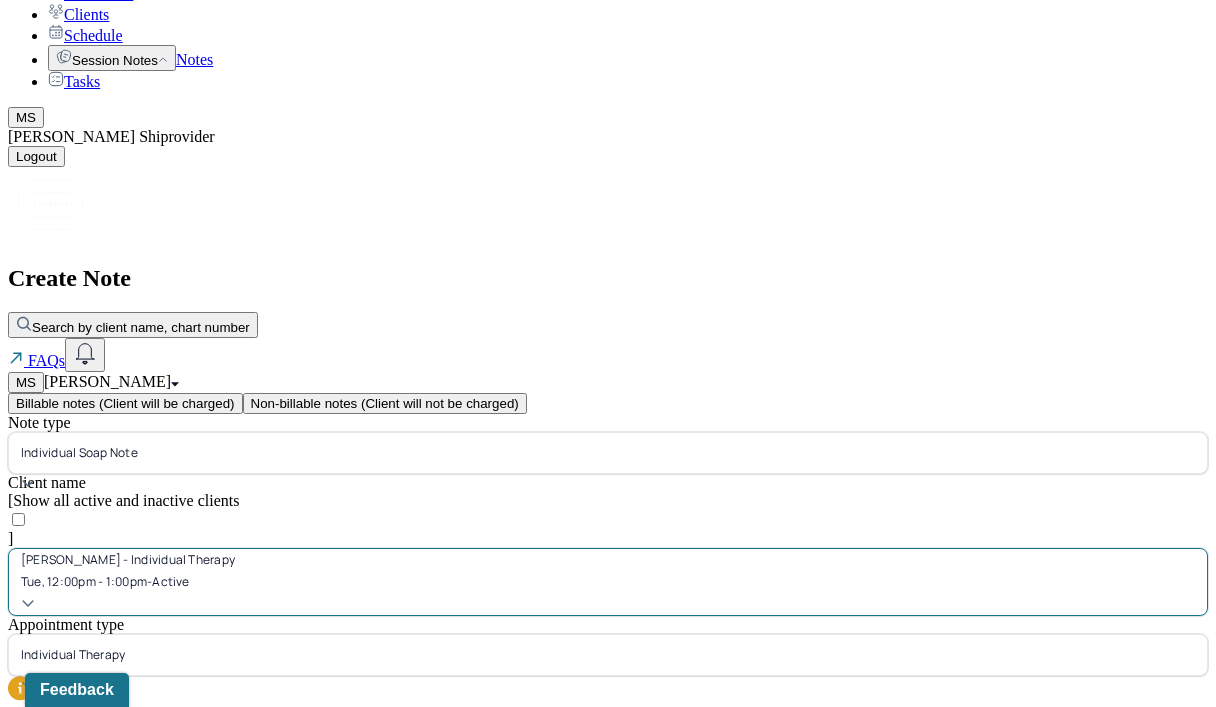 click on "[DATE]" at bounding box center [96, 751] 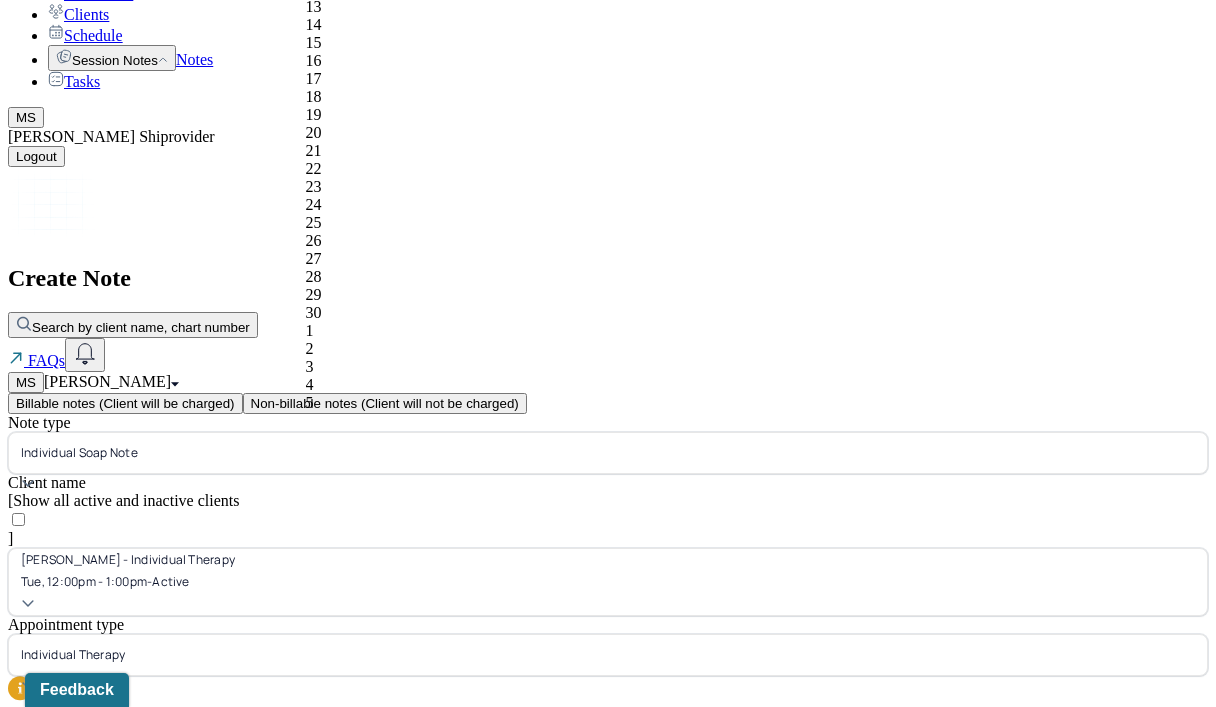click on "Next Month" at bounding box center (456, -411) 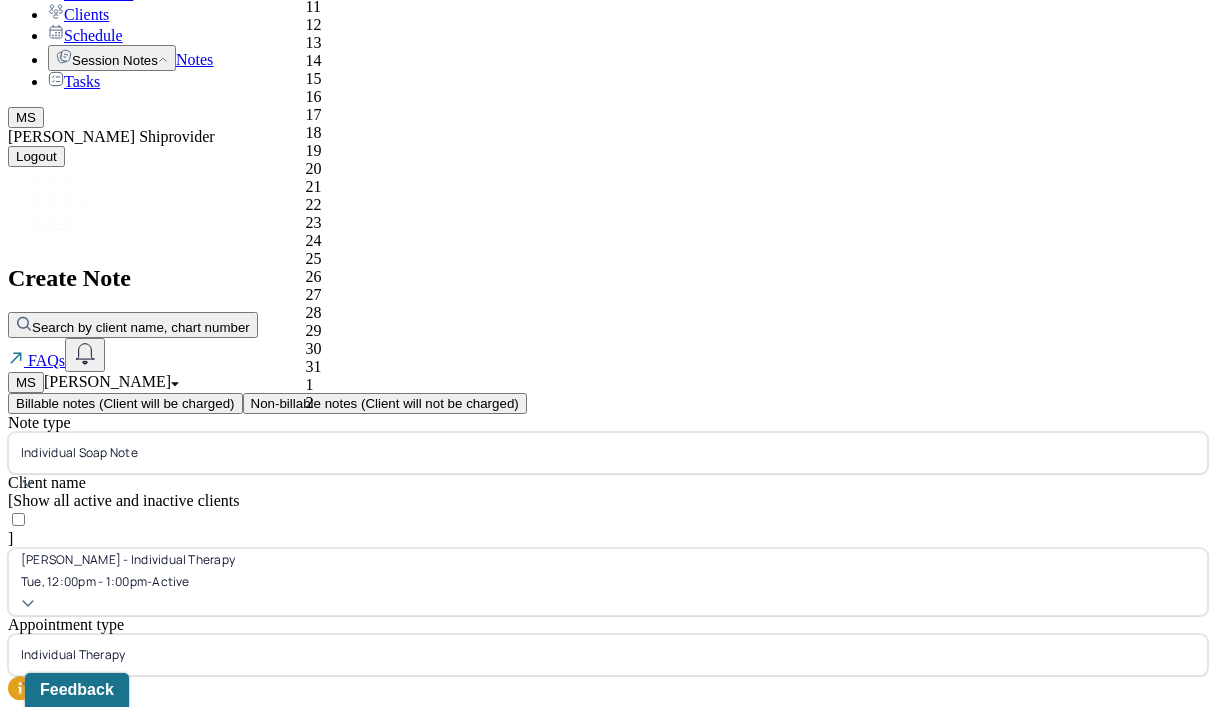 click on "8" at bounding box center (428, -47) 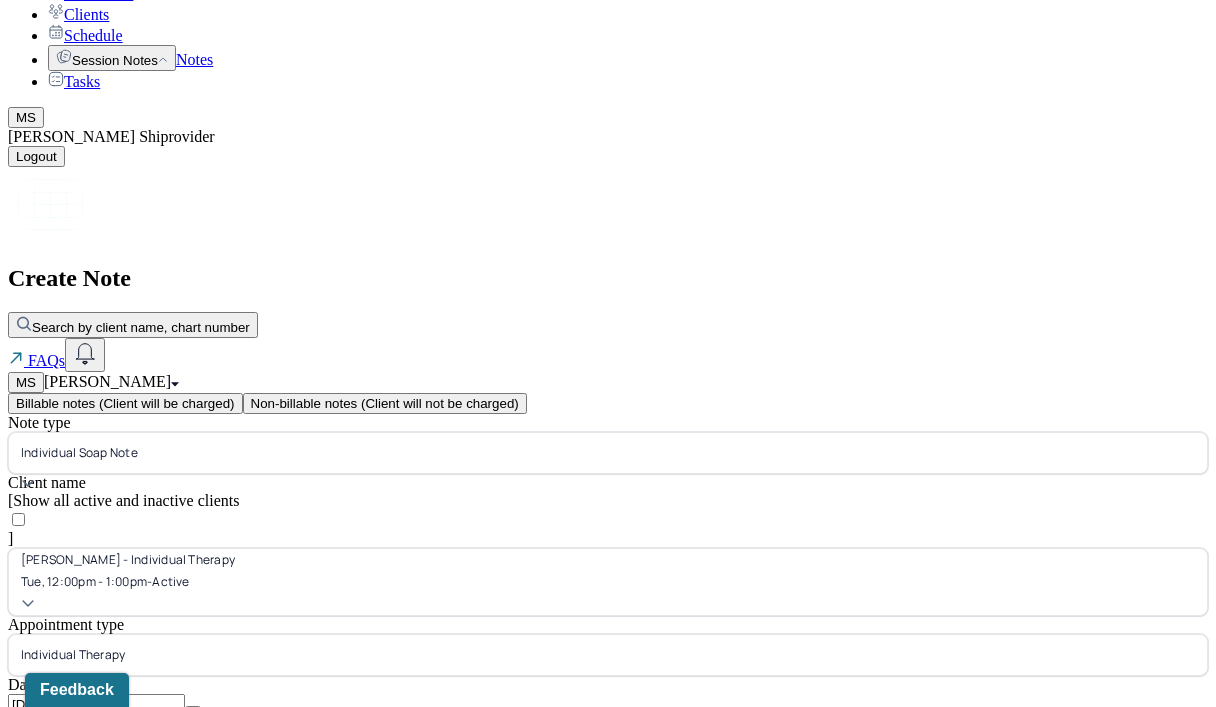 scroll, scrollTop: 20, scrollLeft: 0, axis: vertical 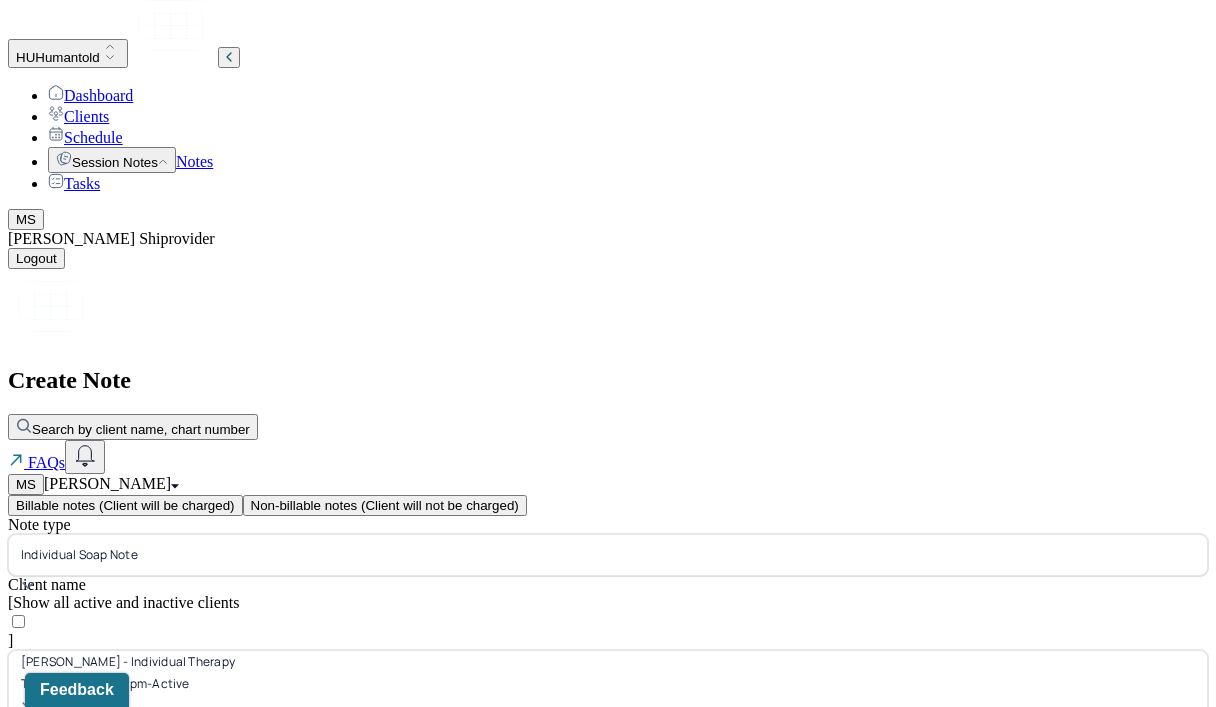 click on "13:00" at bounding box center (52, 909) 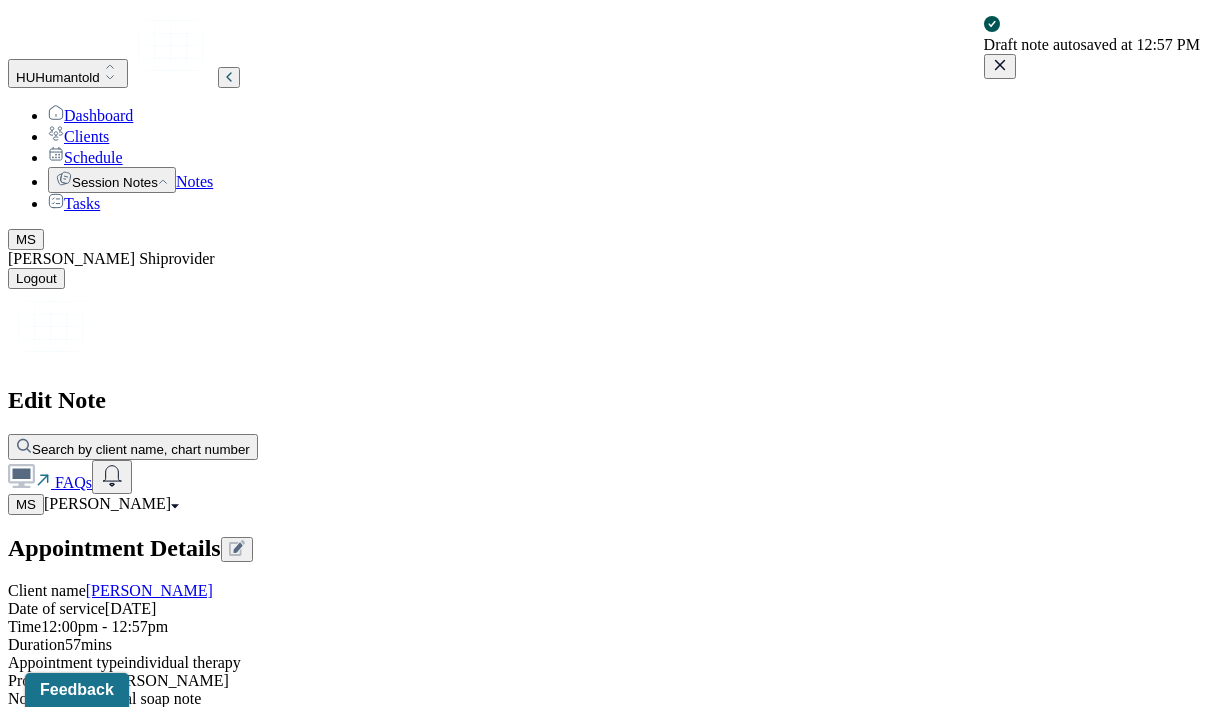 scroll, scrollTop: 90, scrollLeft: 0, axis: vertical 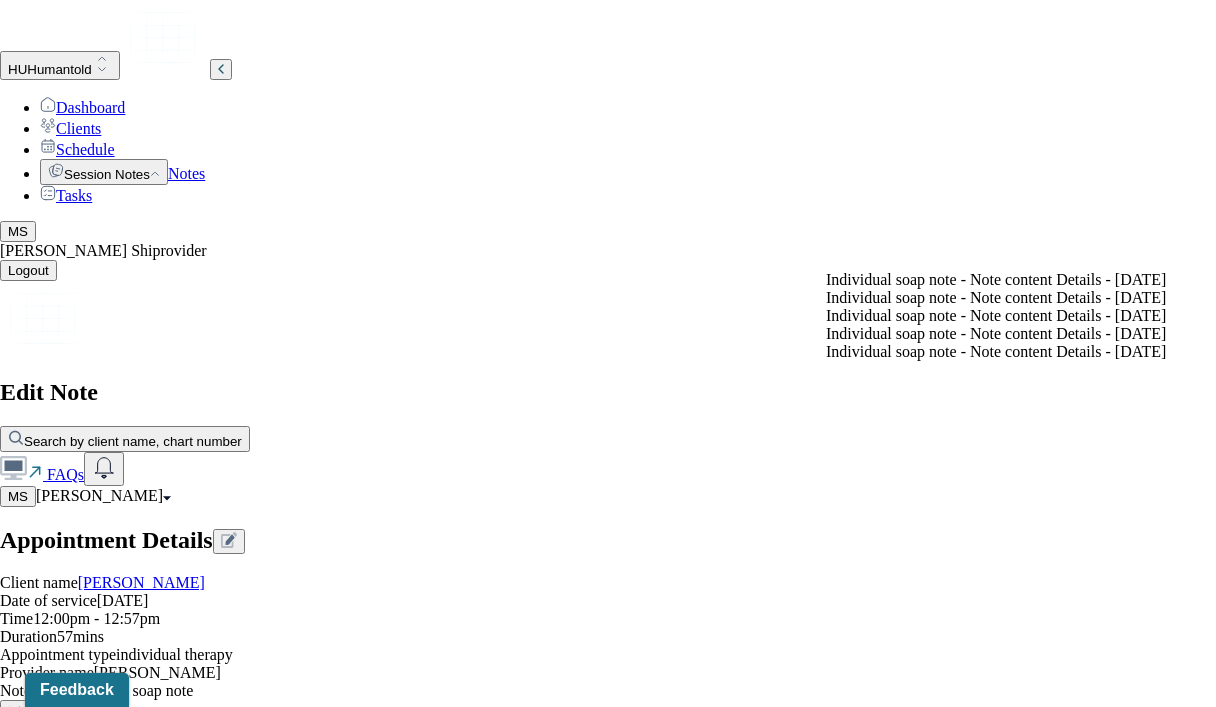 click on "Individual soap note   - Note content Details -   [DATE]" at bounding box center (996, 280) 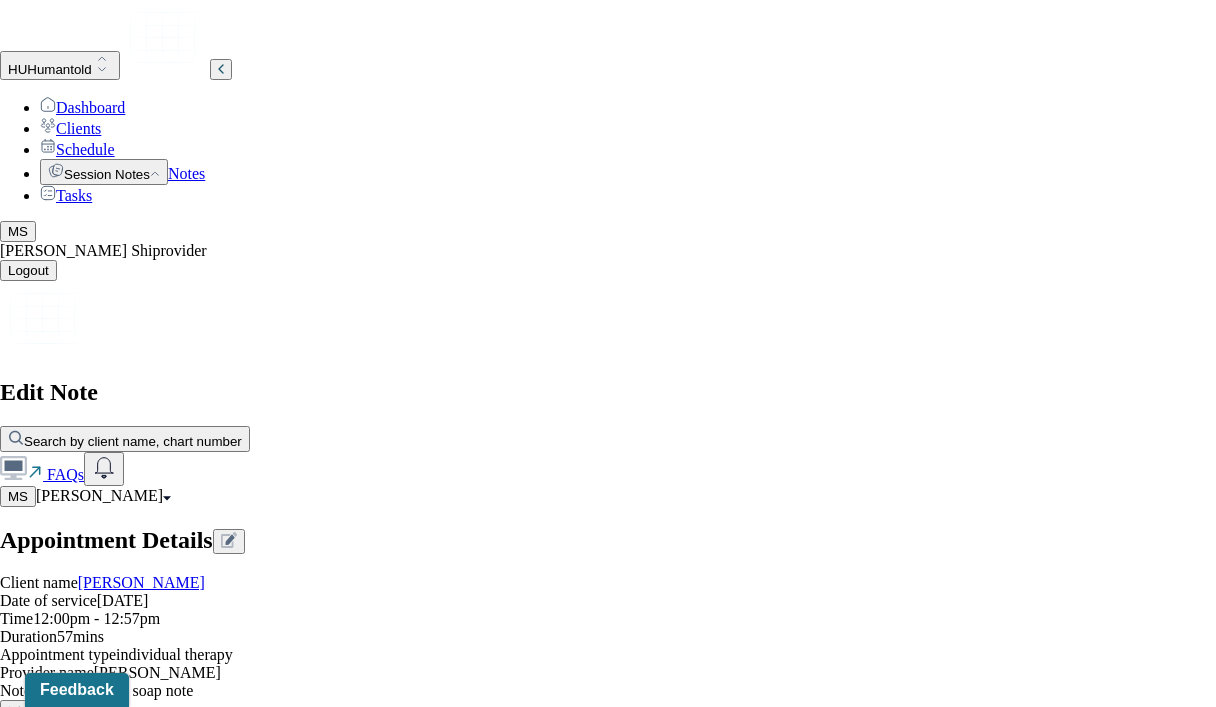 click on "Yes, Load Previous Note" at bounding box center (139, 4226) 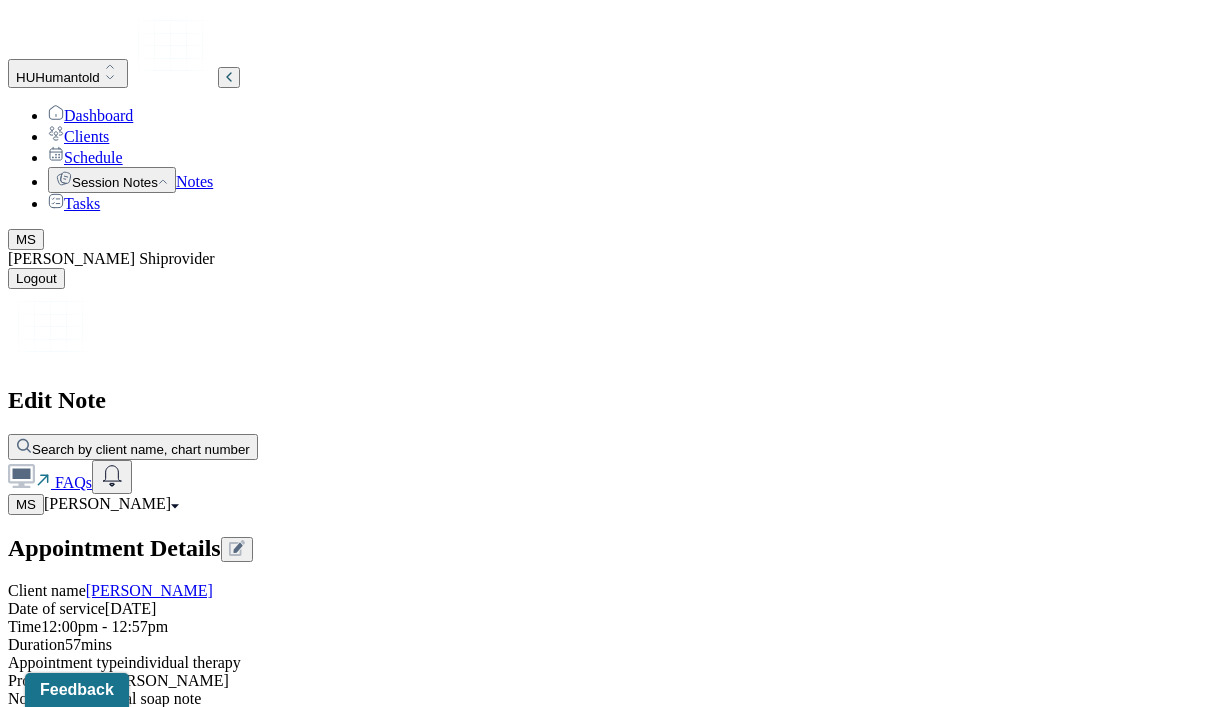 scroll, scrollTop: 0, scrollLeft: 0, axis: both 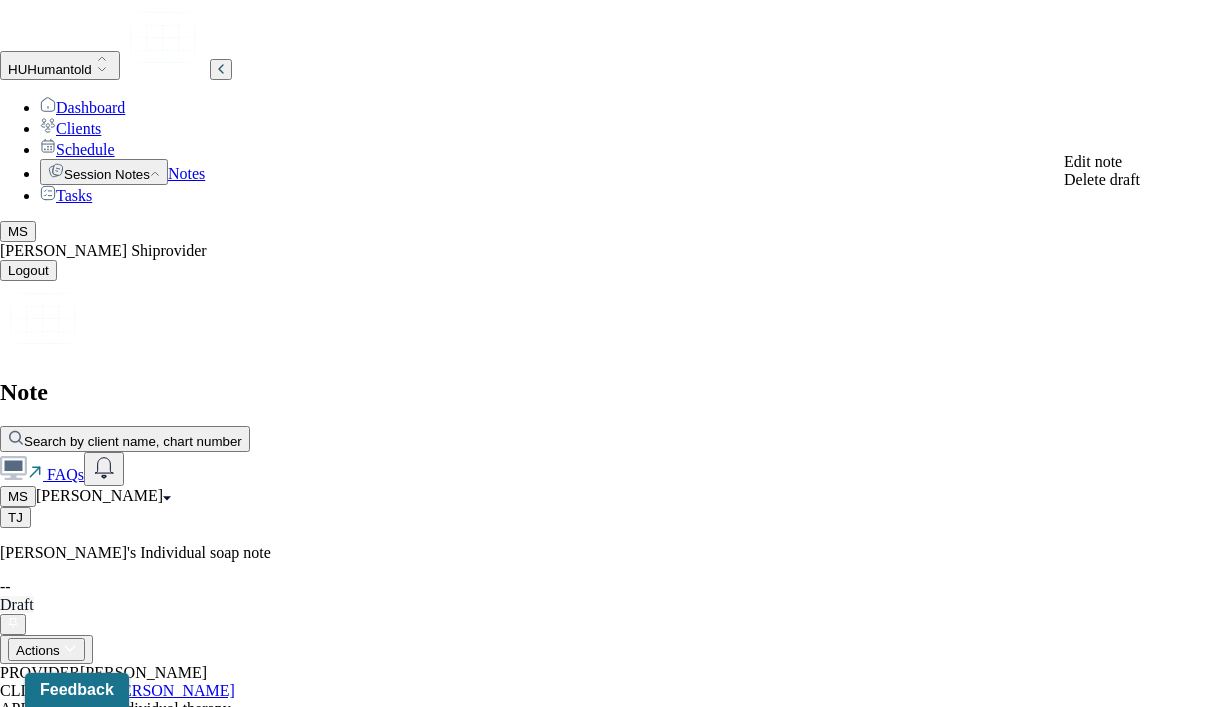 click on "Actions" at bounding box center [46, 649] 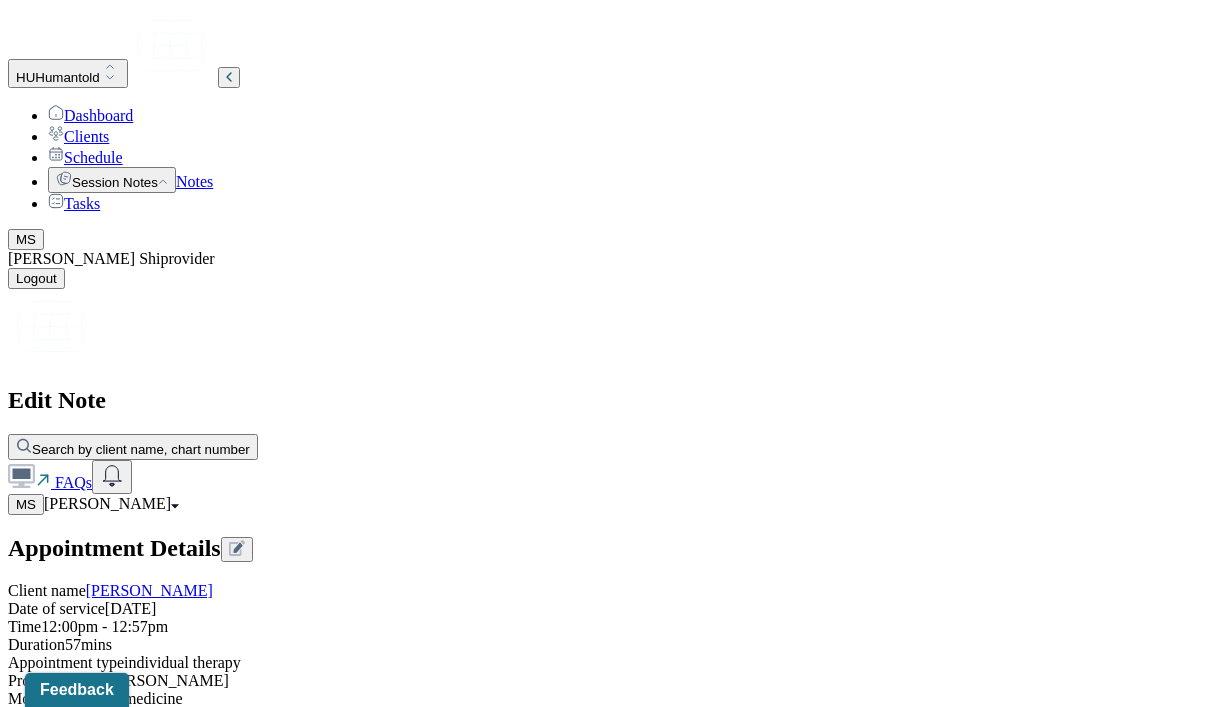 scroll, scrollTop: 891, scrollLeft: 0, axis: vertical 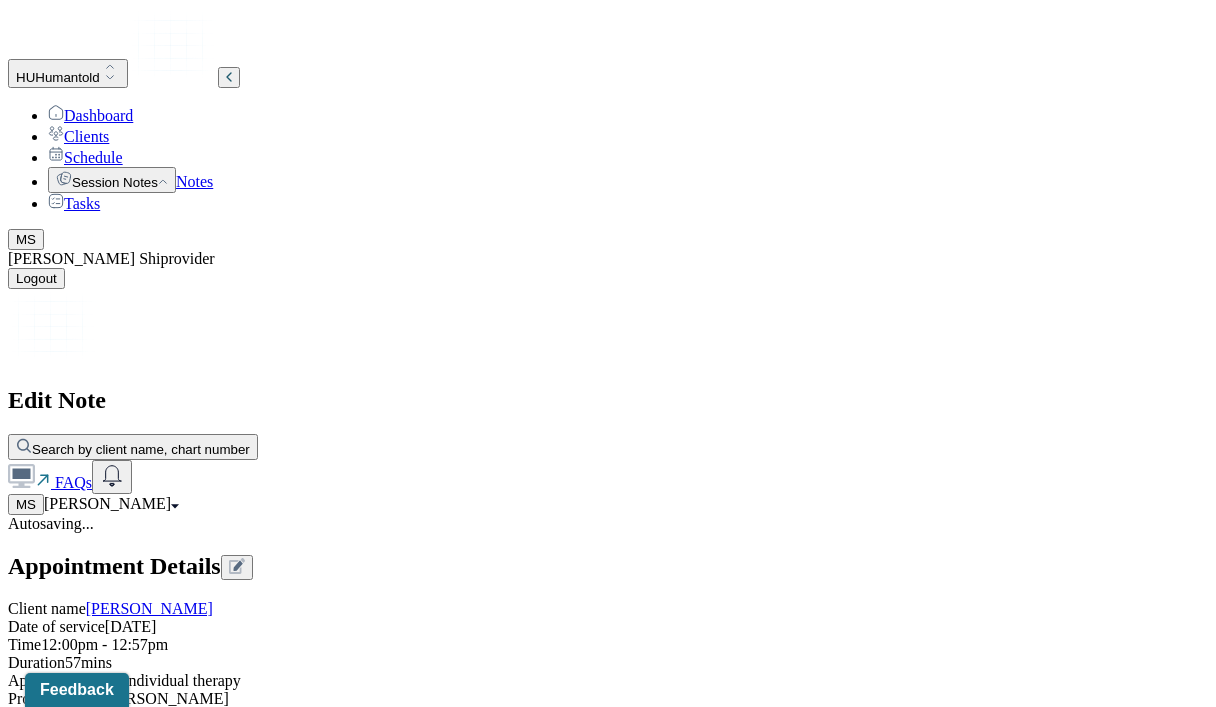 drag, startPoint x: 707, startPoint y: 410, endPoint x: 983, endPoint y: 500, distance: 290.30328 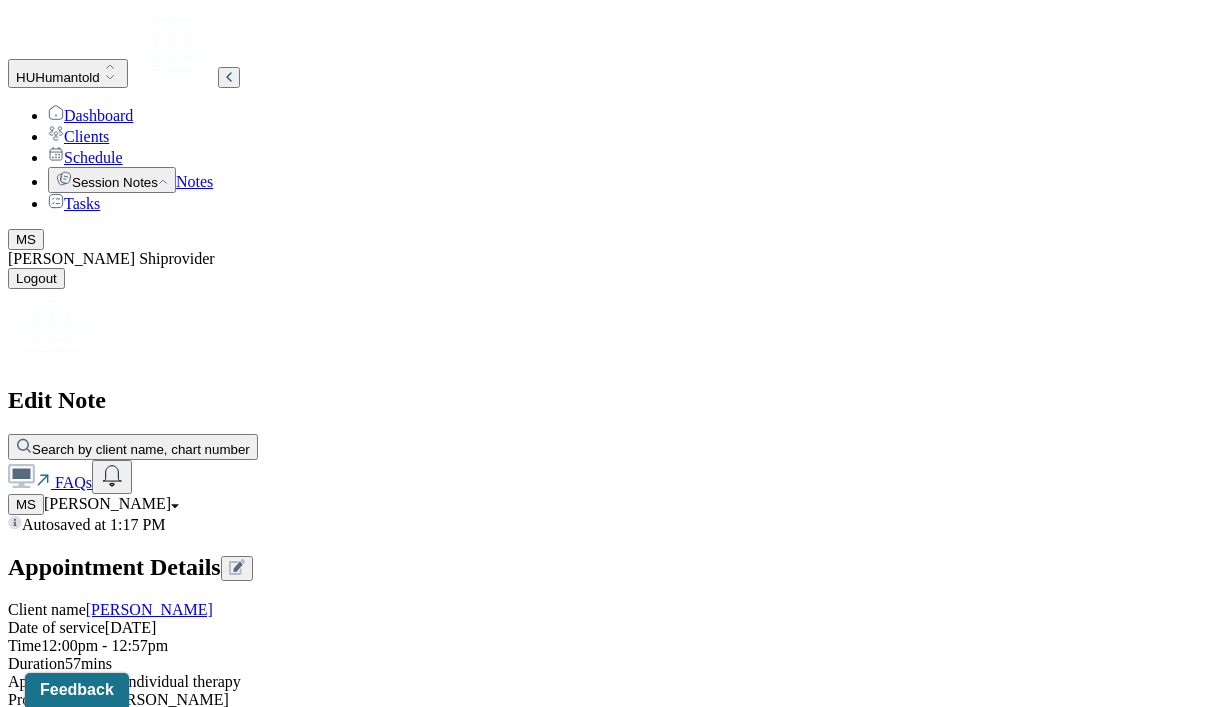 scroll, scrollTop: 1460, scrollLeft: 0, axis: vertical 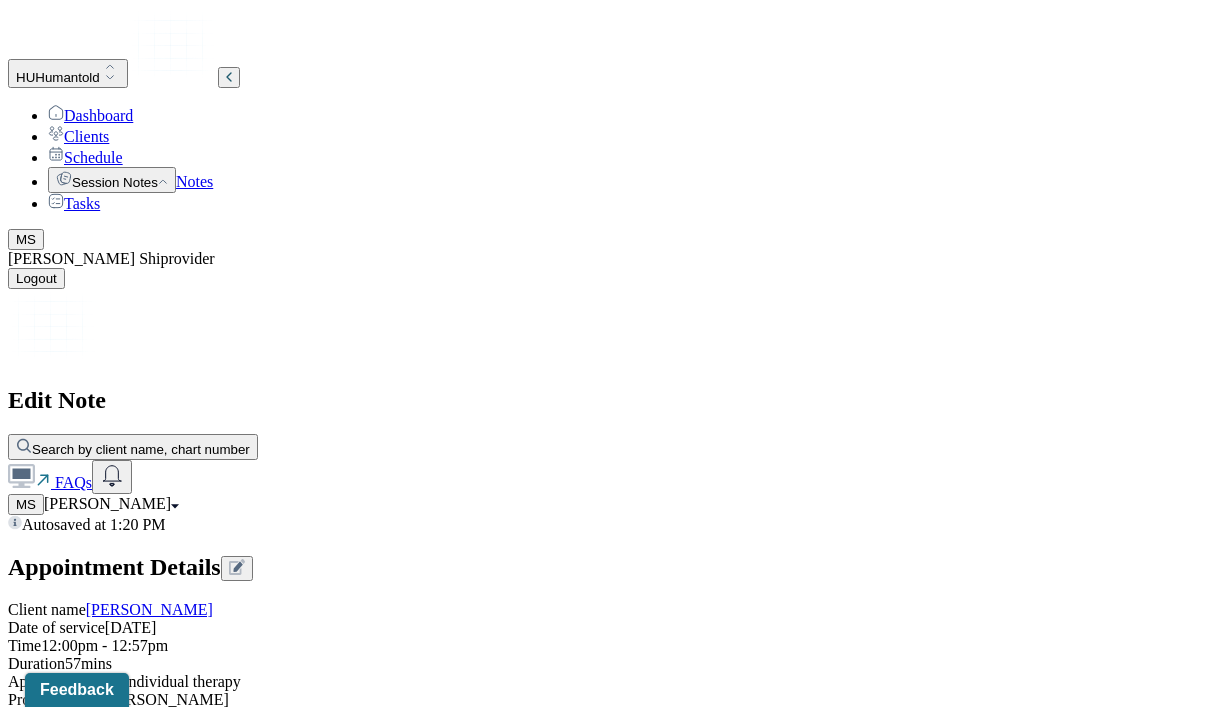 click on "Client continues to avoid issues instead of confronting them, contributing to frustration, exhaustion, and underlying anxiety and sadness, which substantiates MH dx. Client will benefit from reframing fears of conflict and addressing problems directly. Utilized CBT to help reframe uncomfortable conversations and helped build insight about negative consequences of avoidance." at bounding box center (88, 2296) 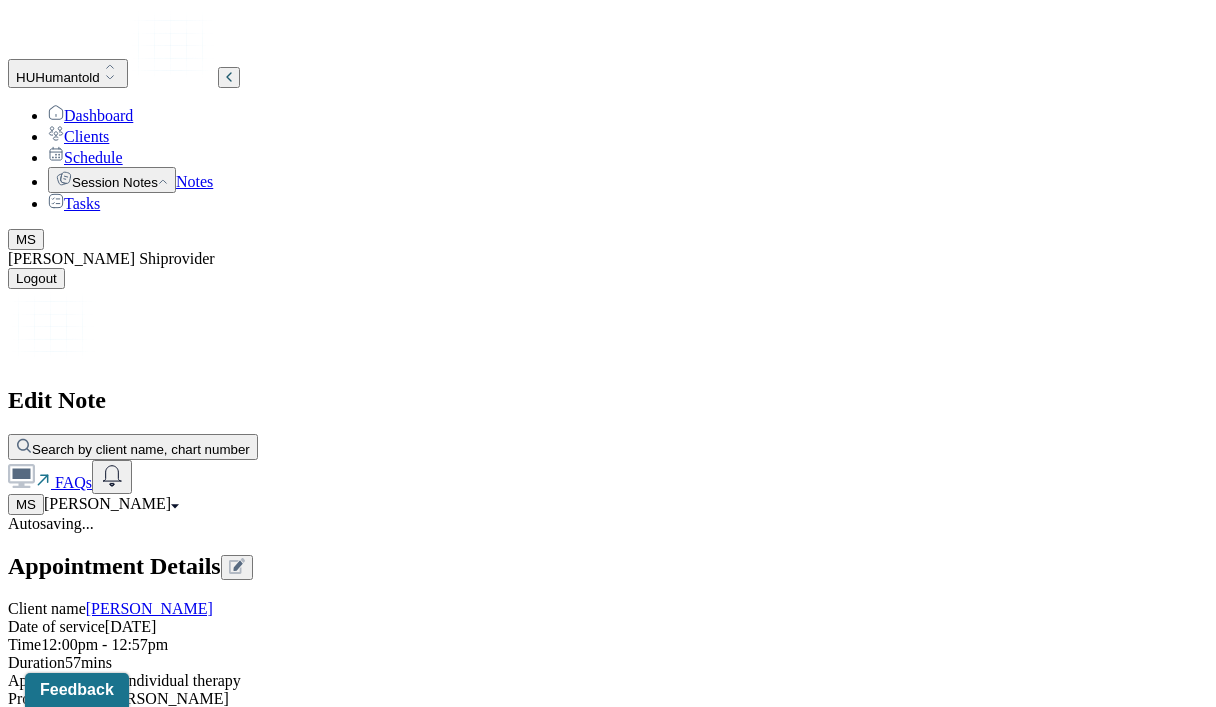 click 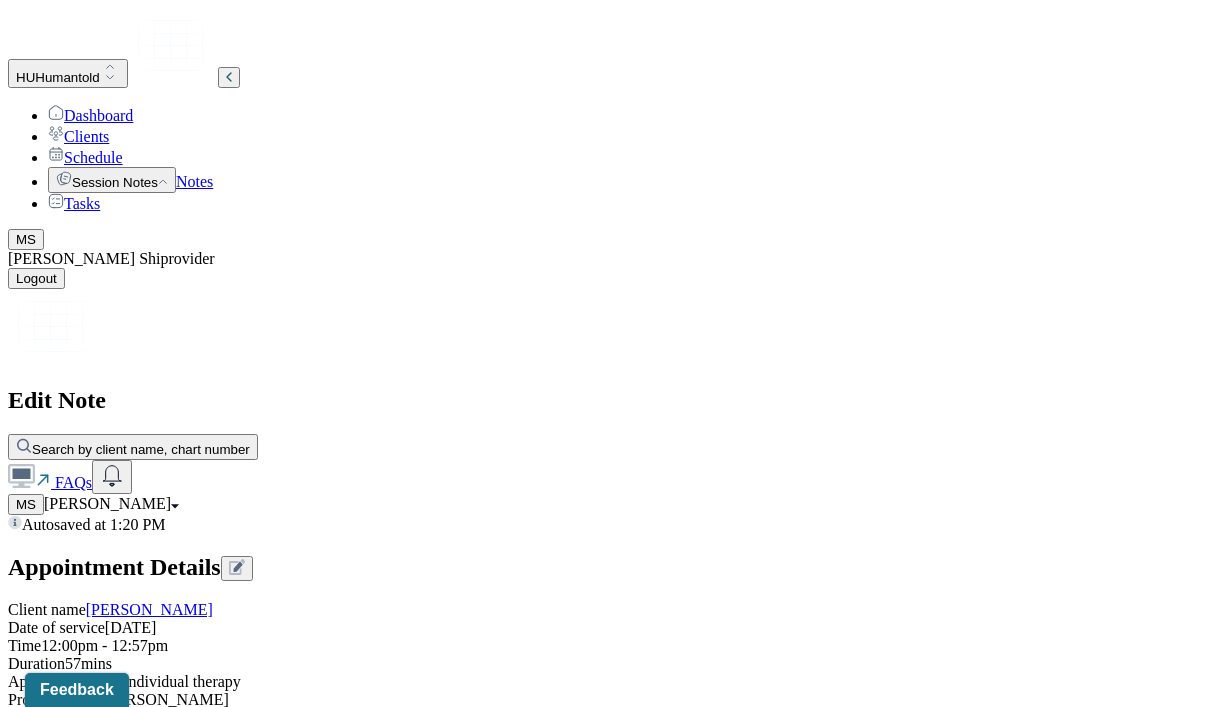 scroll, scrollTop: 2281, scrollLeft: 0, axis: vertical 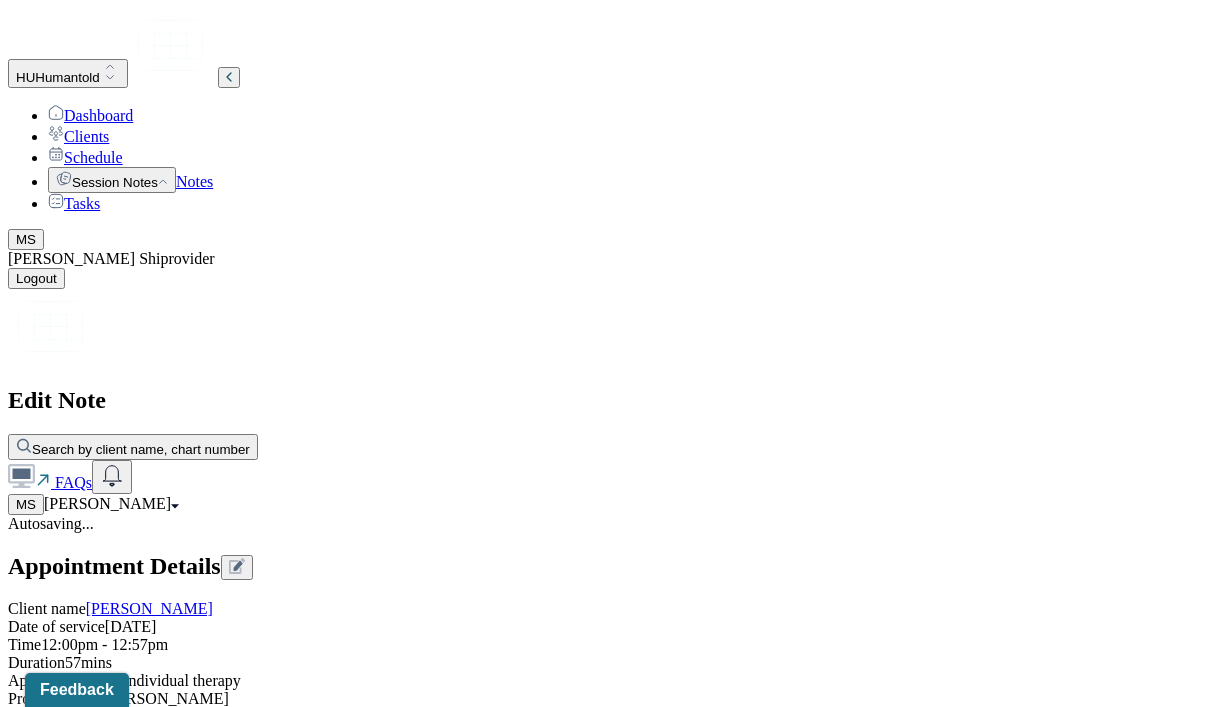 click on "Psychodynamic therapy" at bounding box center [18, 2876] 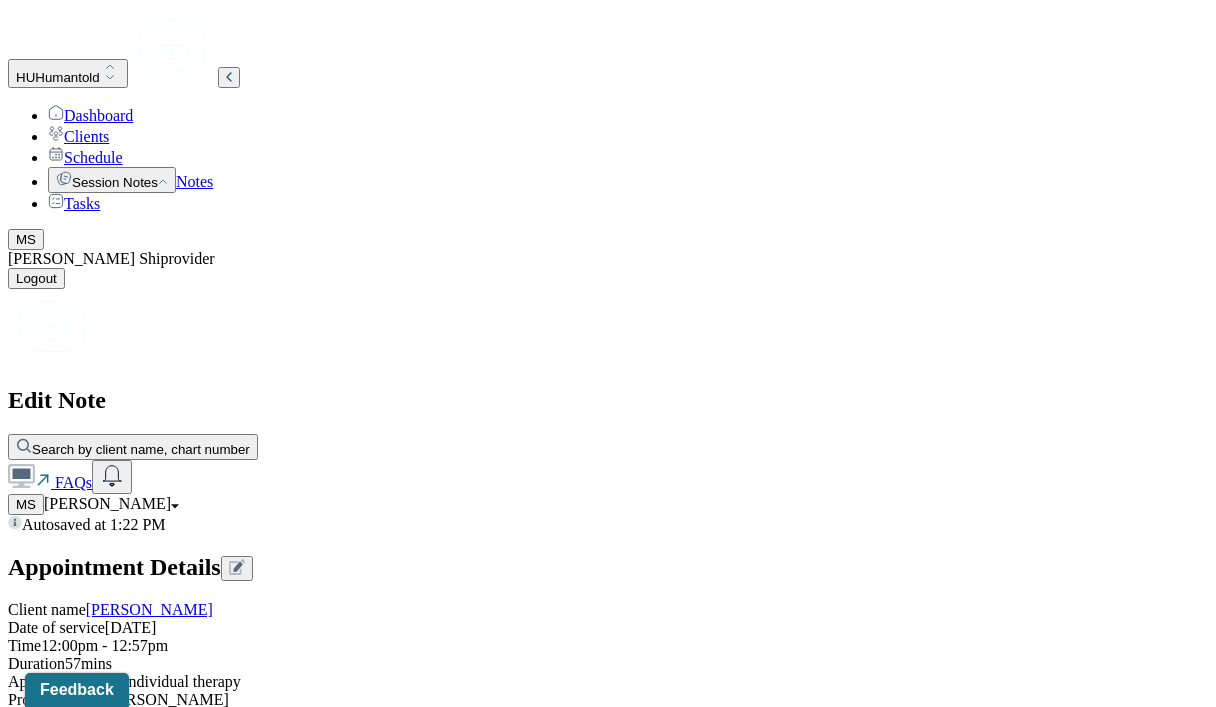 scroll, scrollTop: 2659, scrollLeft: 0, axis: vertical 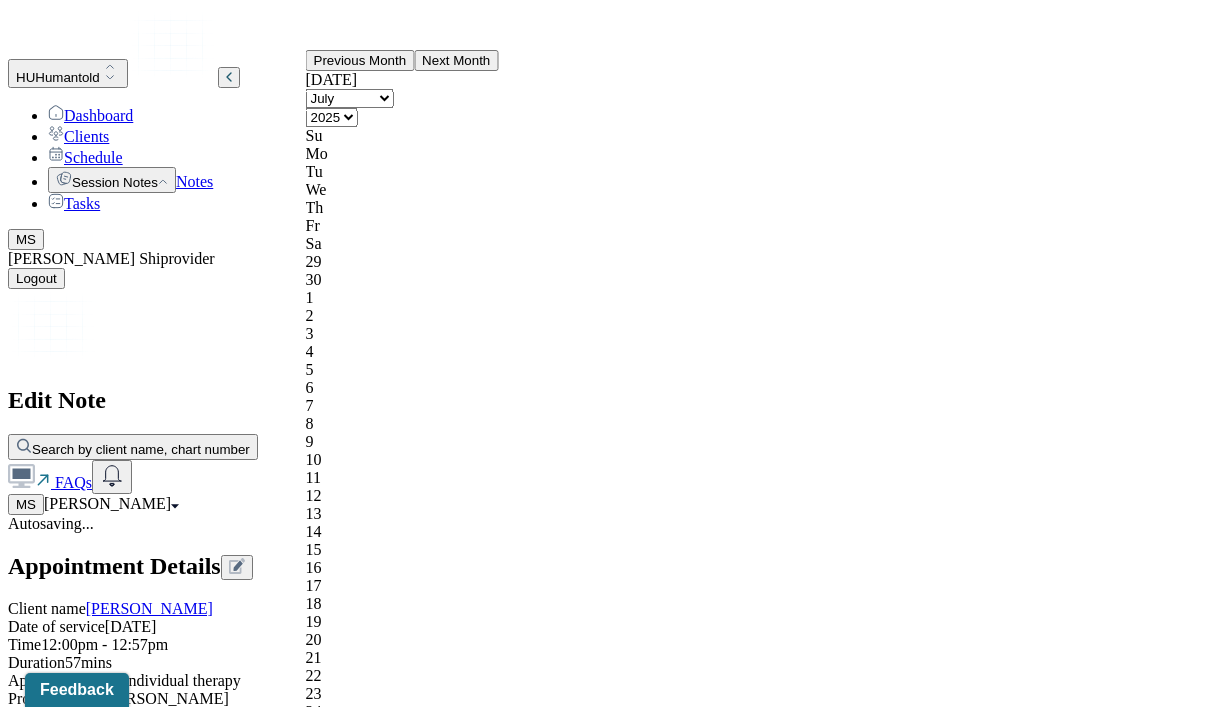 click on "[DATE]" at bounding box center [96, 3392] 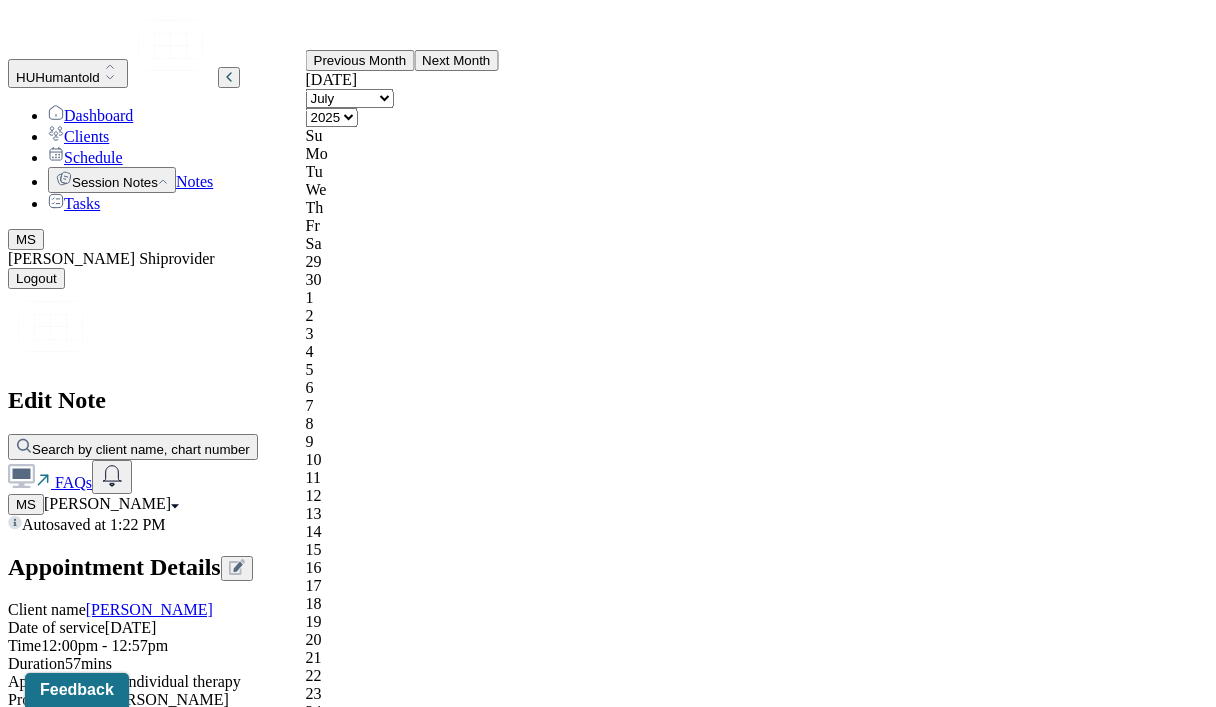scroll, scrollTop: 3065, scrollLeft: 0, axis: vertical 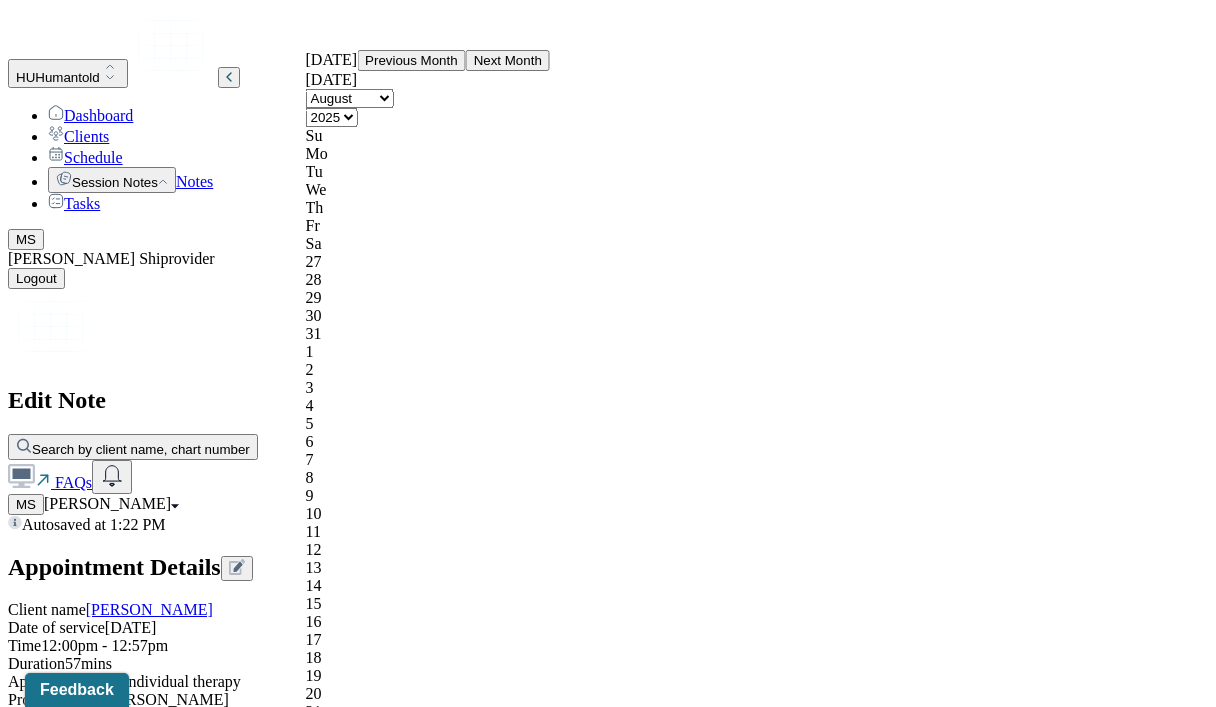 click on "5" at bounding box center (428, 424) 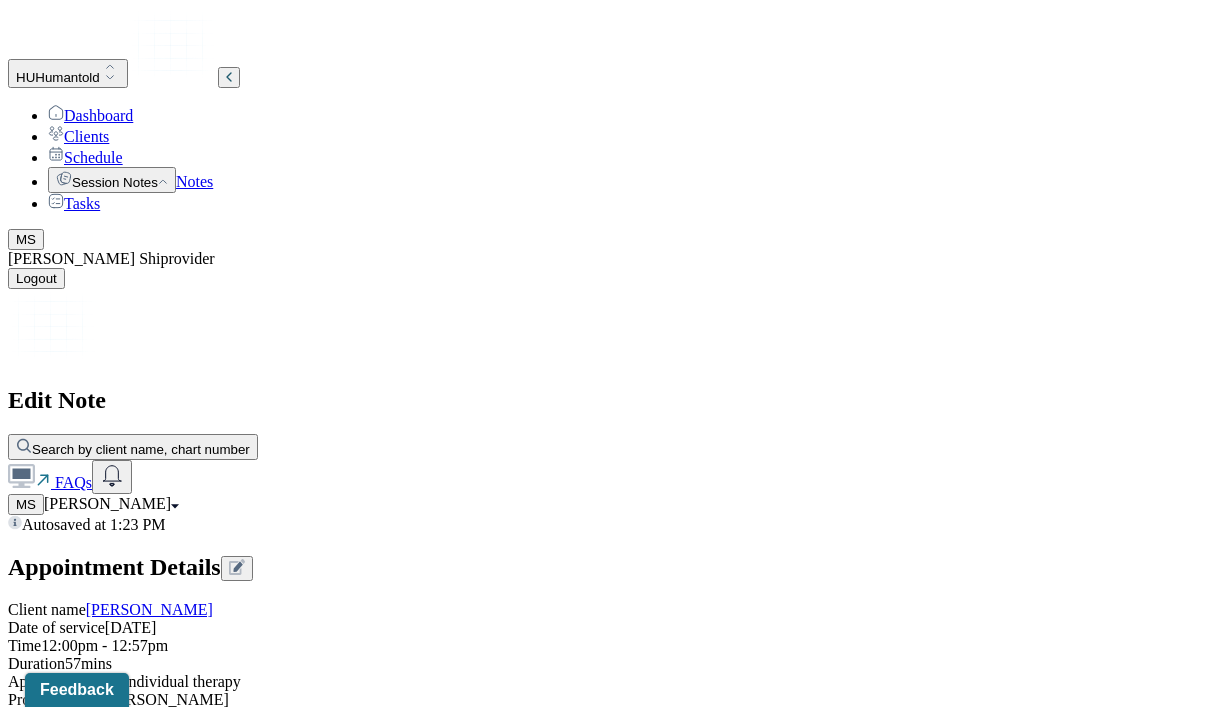 click on "Save as draft" at bounding box center [55, 4388] 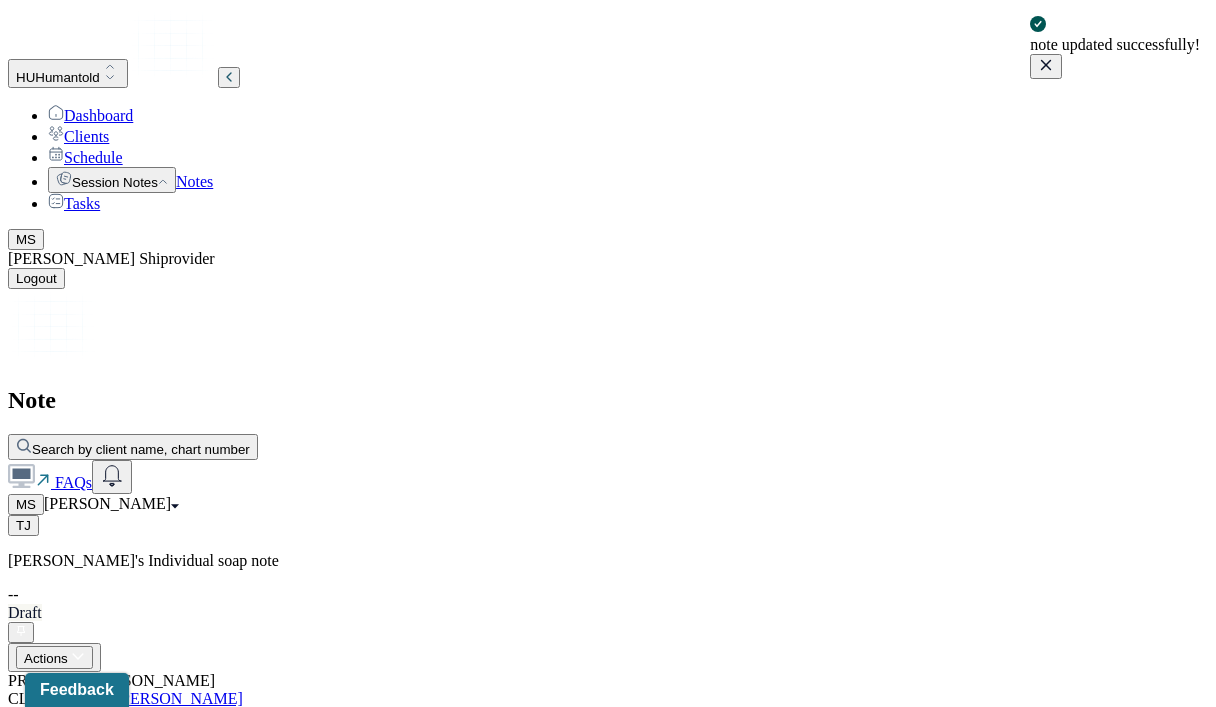 click on "[PERSON_NAME]" at bounding box center [179, 698] 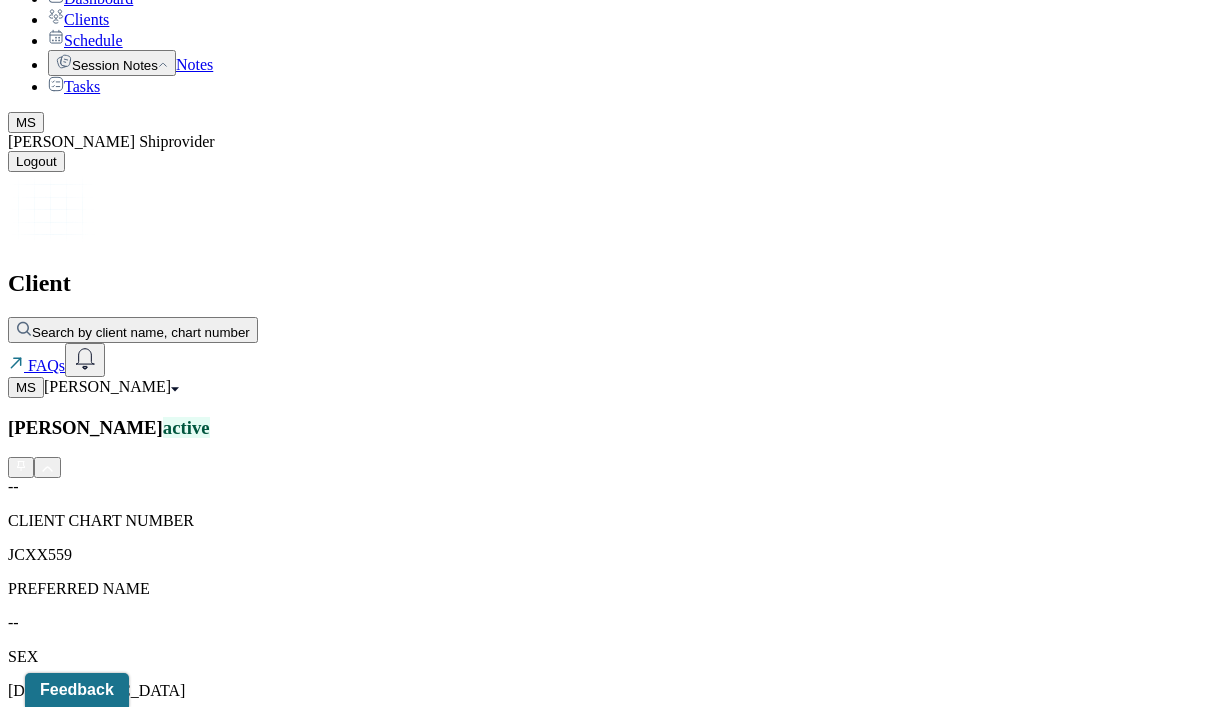scroll, scrollTop: 120, scrollLeft: 0, axis: vertical 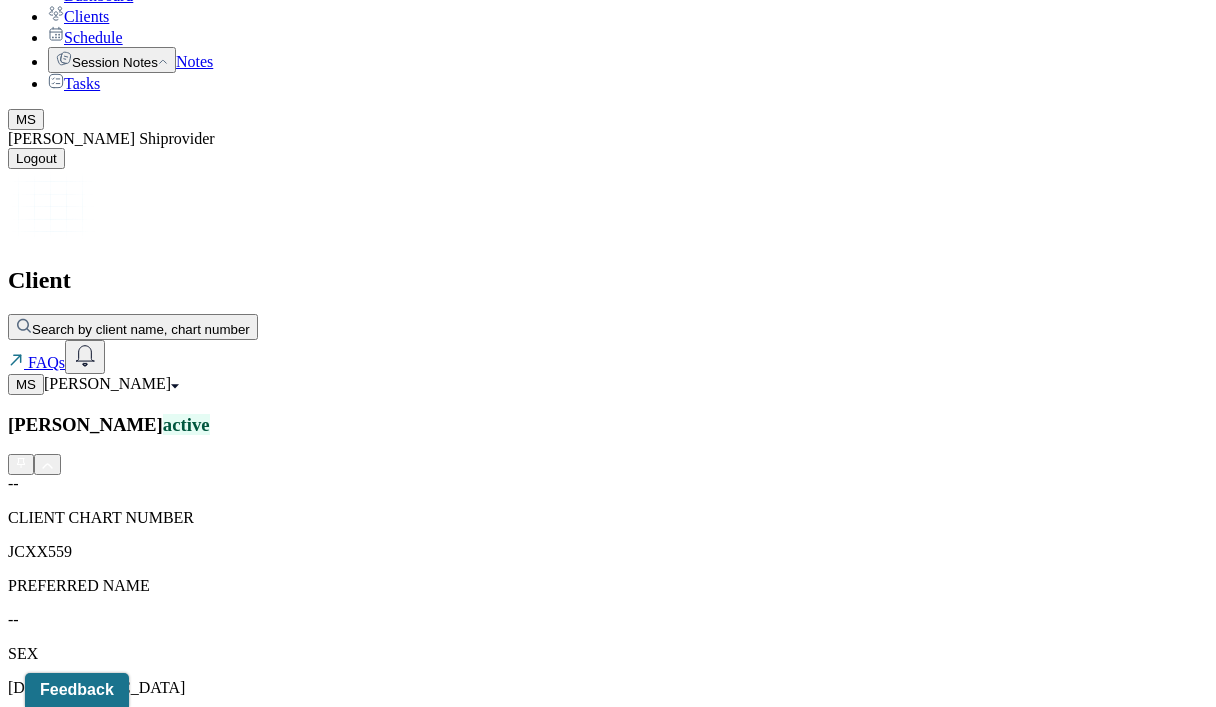click on "Session Notes" at bounding box center (209, 1777) 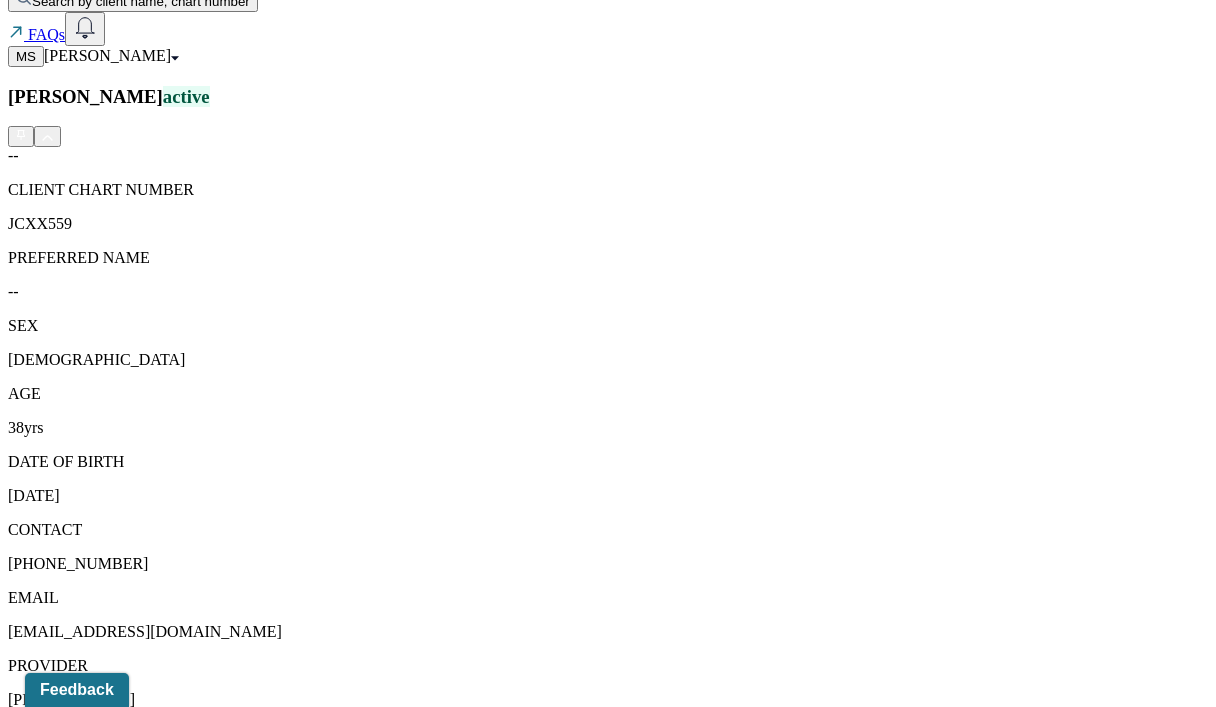 scroll, scrollTop: 465, scrollLeft: 0, axis: vertical 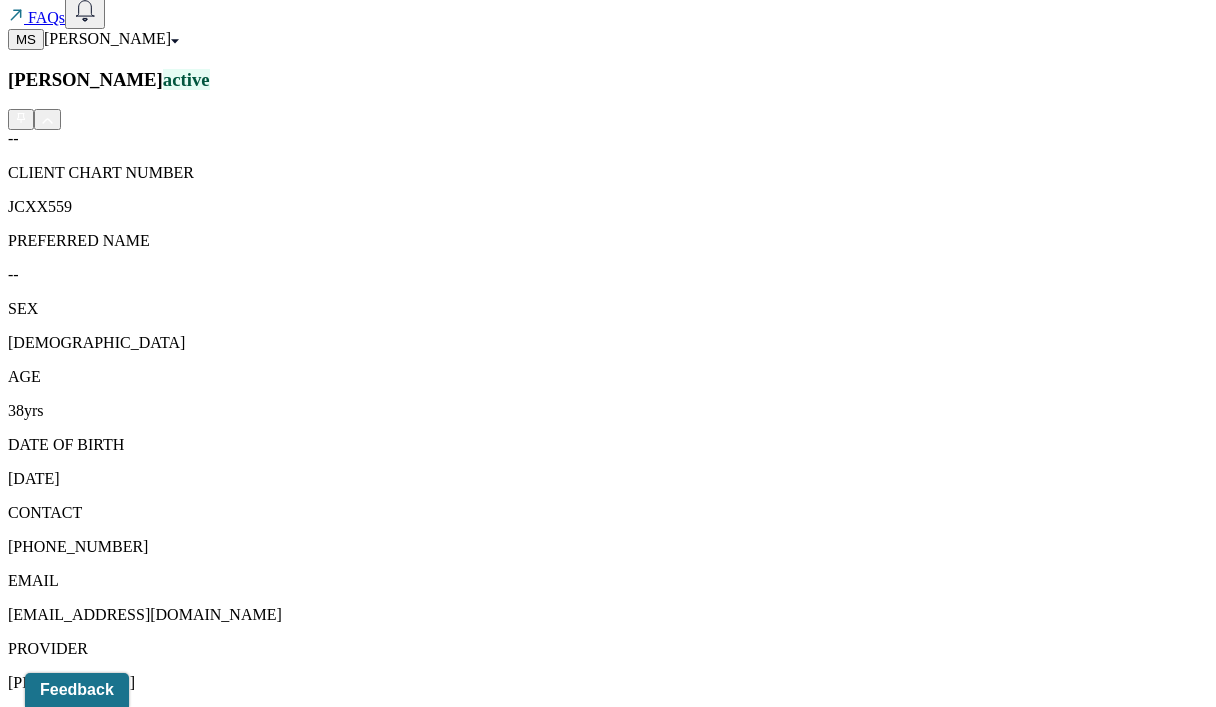 click on "Individual soap note" at bounding box center (283, 1566) 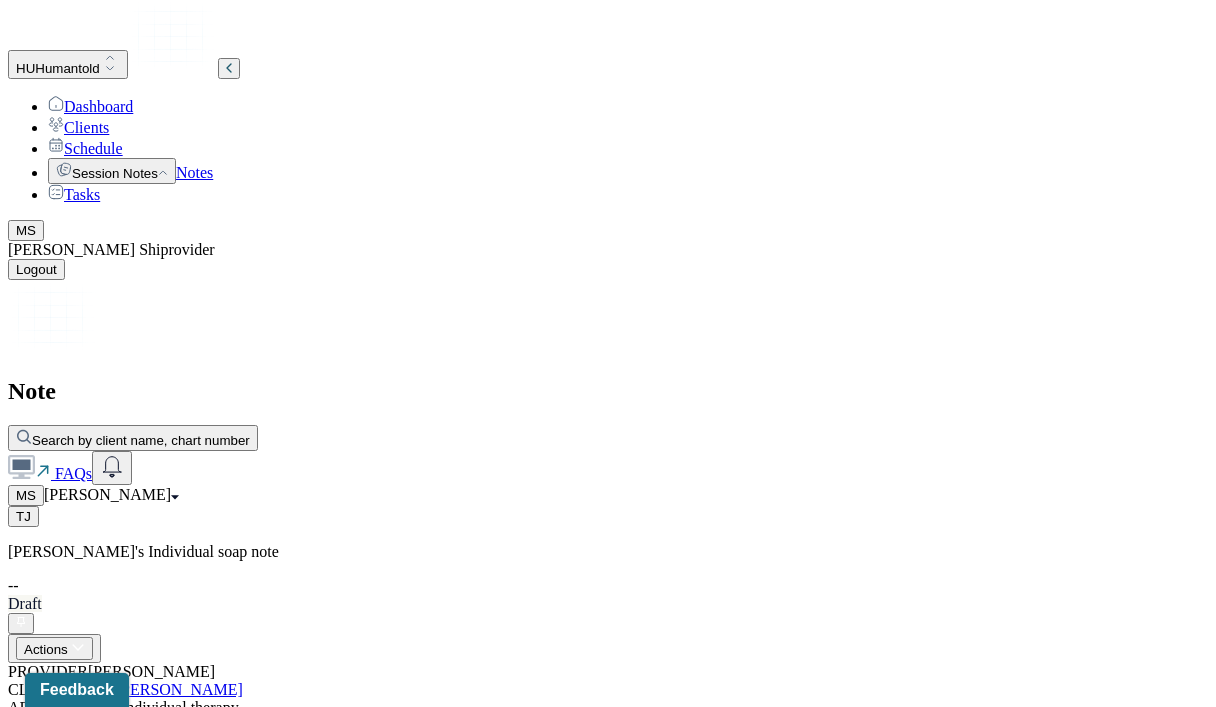 scroll, scrollTop: 0, scrollLeft: 0, axis: both 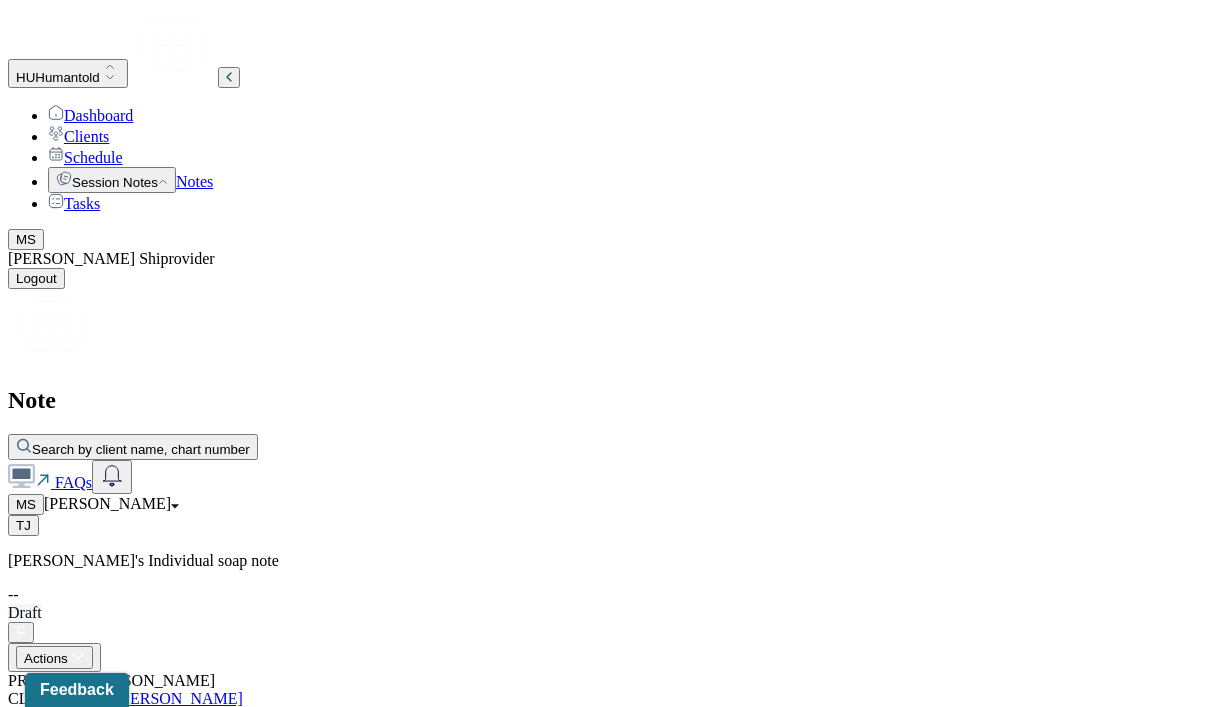 click on "Actions" at bounding box center (54, 657) 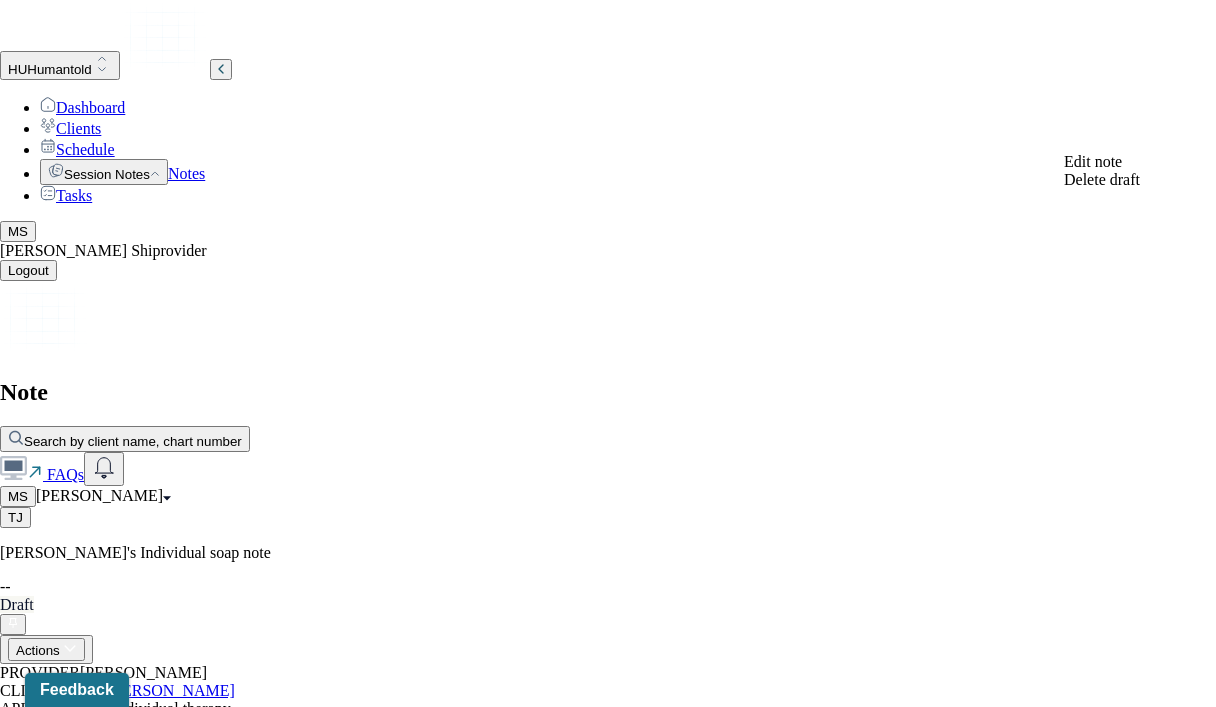 click on "Edit note" at bounding box center (1093, 161) 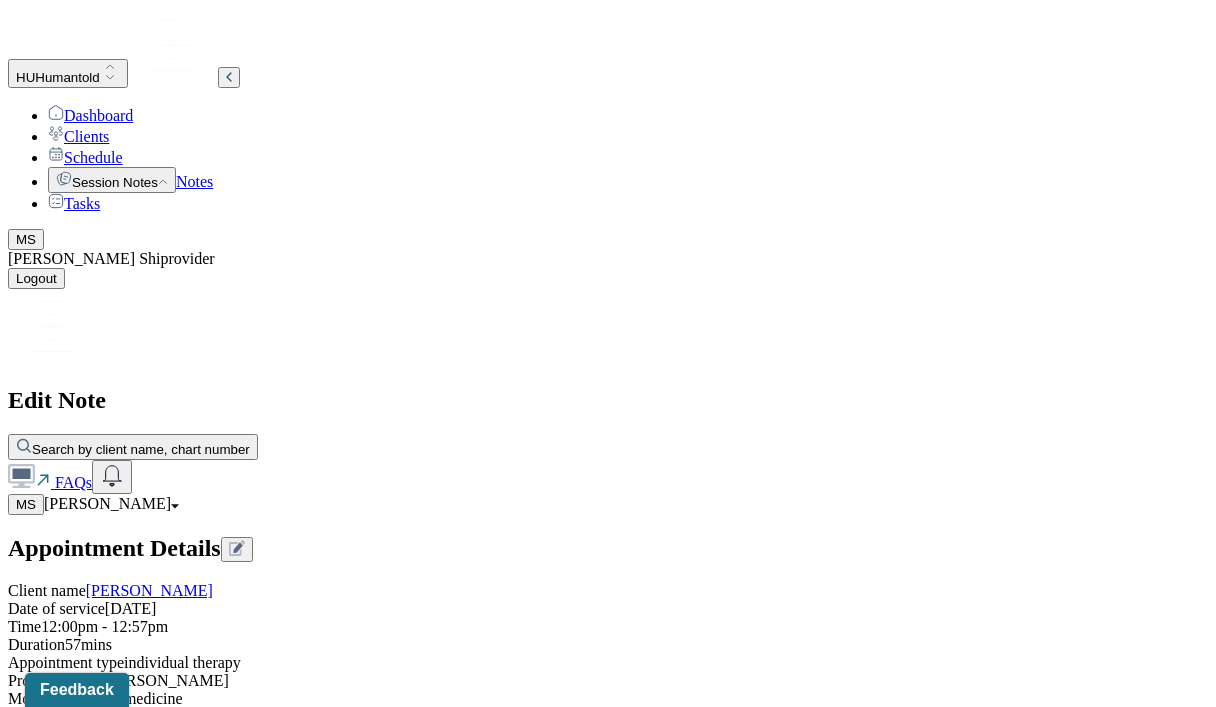 scroll, scrollTop: 2976, scrollLeft: 0, axis: vertical 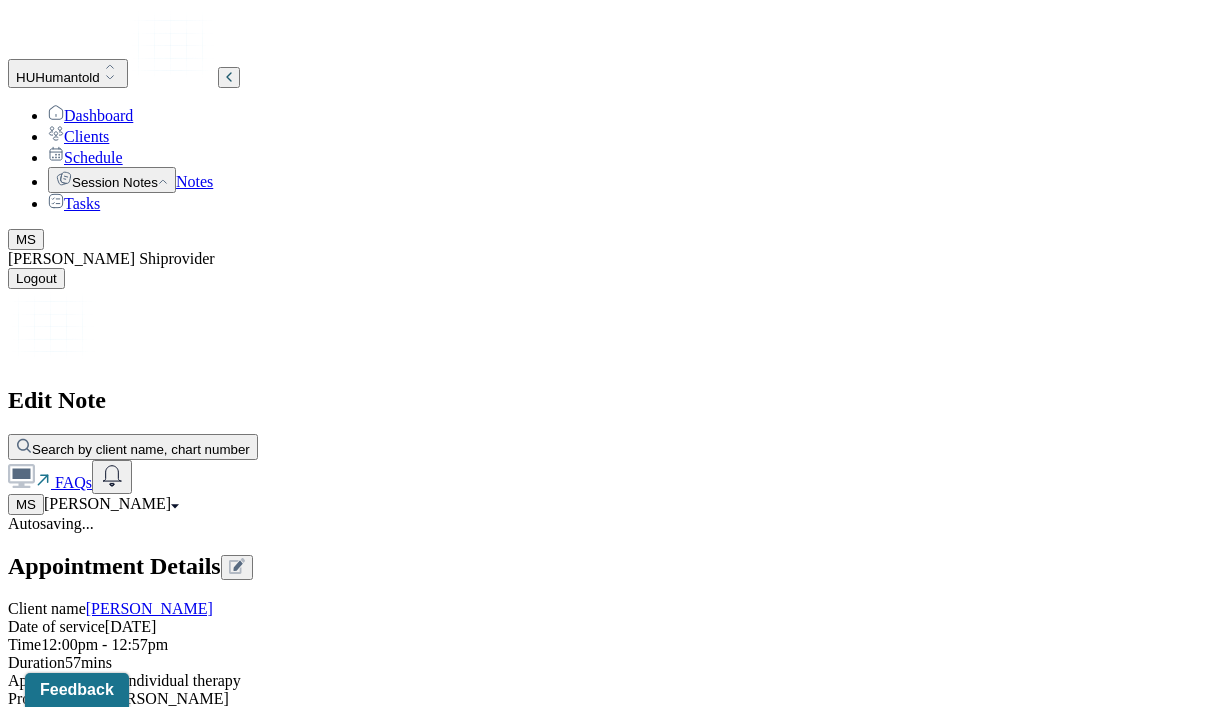 click on "Client was communicative and responsive throughout session." at bounding box center (88, 3643) 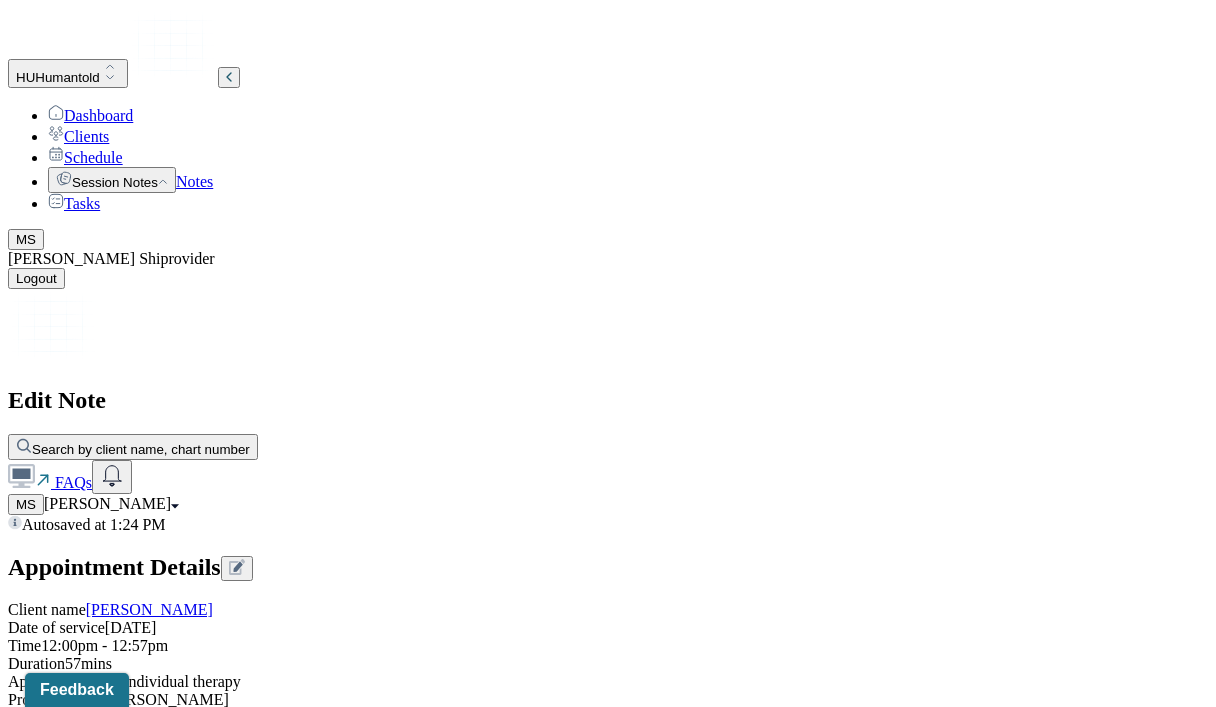 click on "Client was communicative and responsive throughout session." at bounding box center [88, 3644] 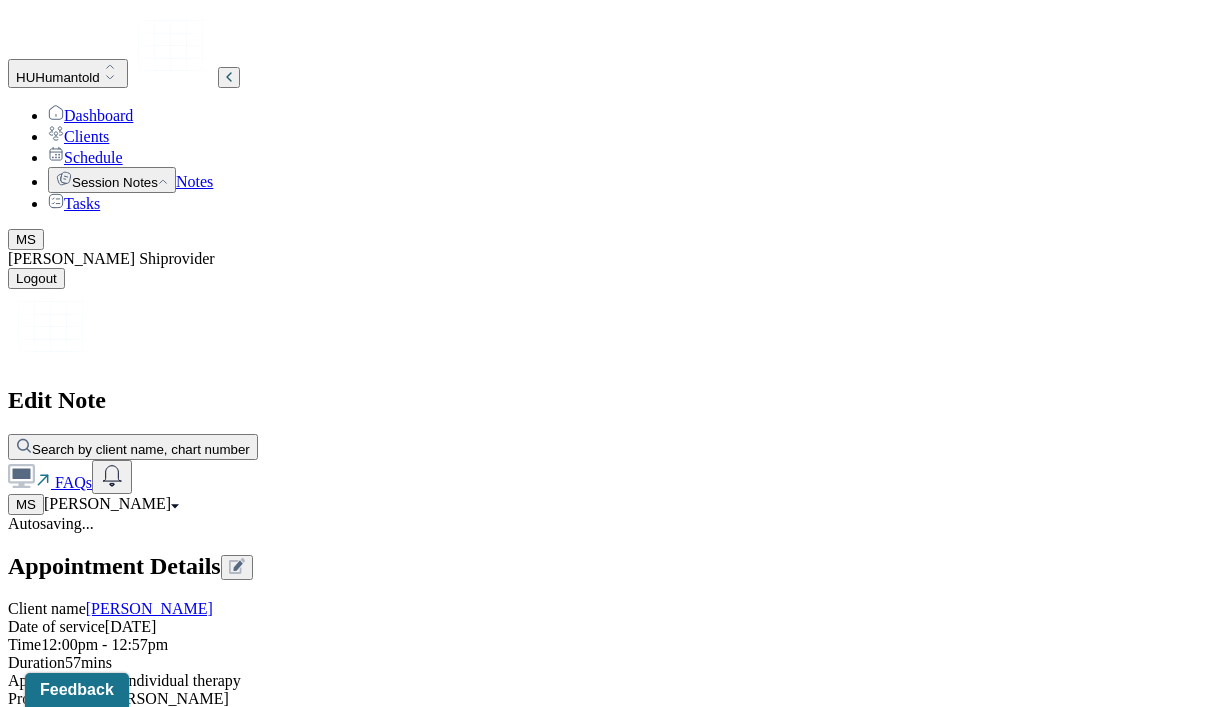 click on "Client is not making change towards this goal, evidenced by continued avoidance and resistance" at bounding box center [179, 3887] 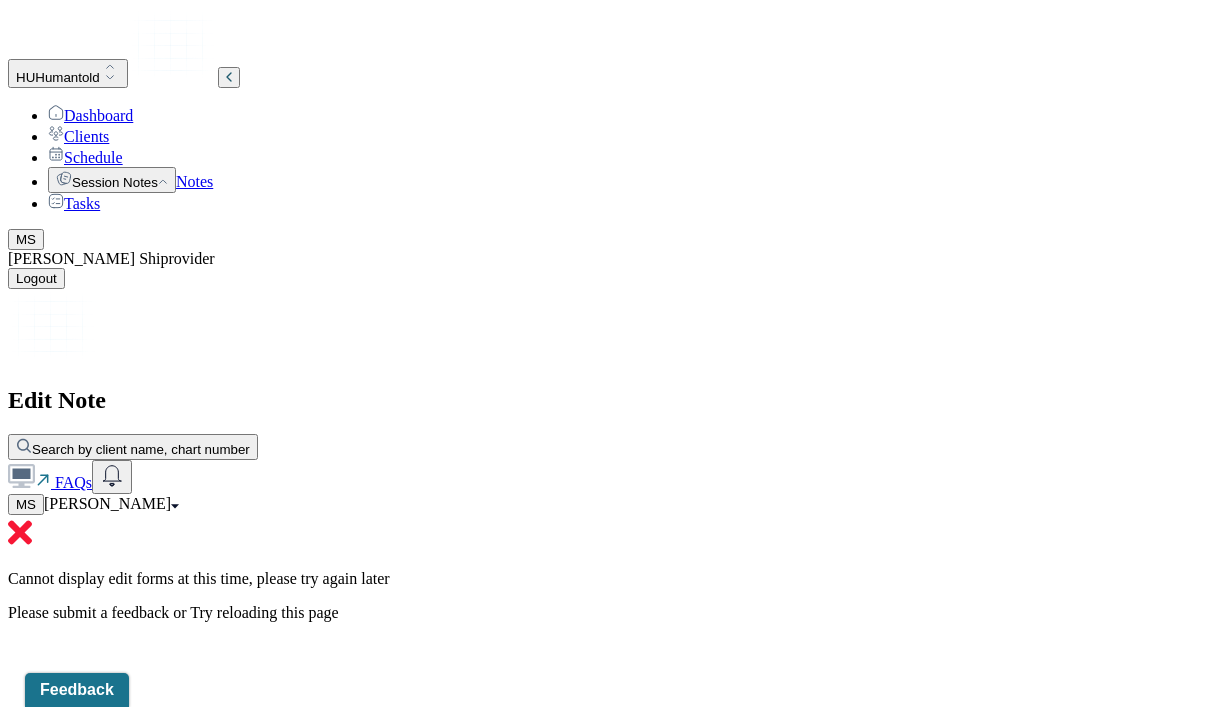 click on "Notes" at bounding box center [194, 181] 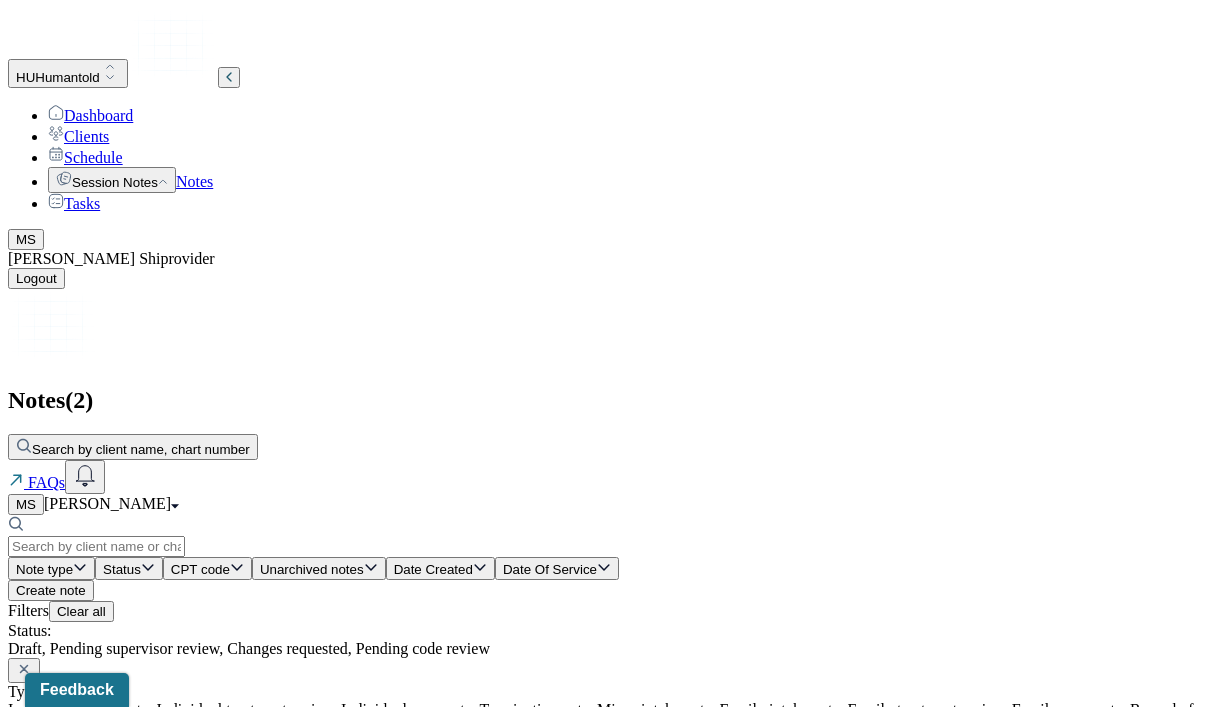click on "Individual soap note" at bounding box center (264, 799) 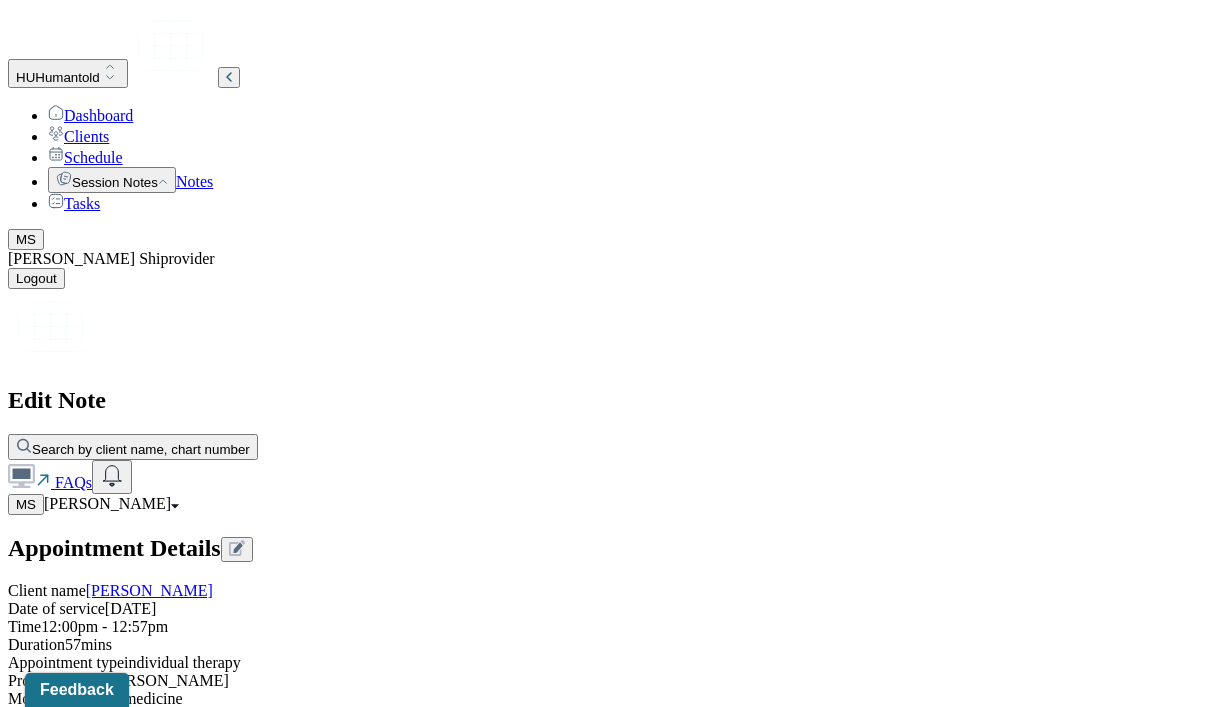 scroll, scrollTop: 4236, scrollLeft: 0, axis: vertical 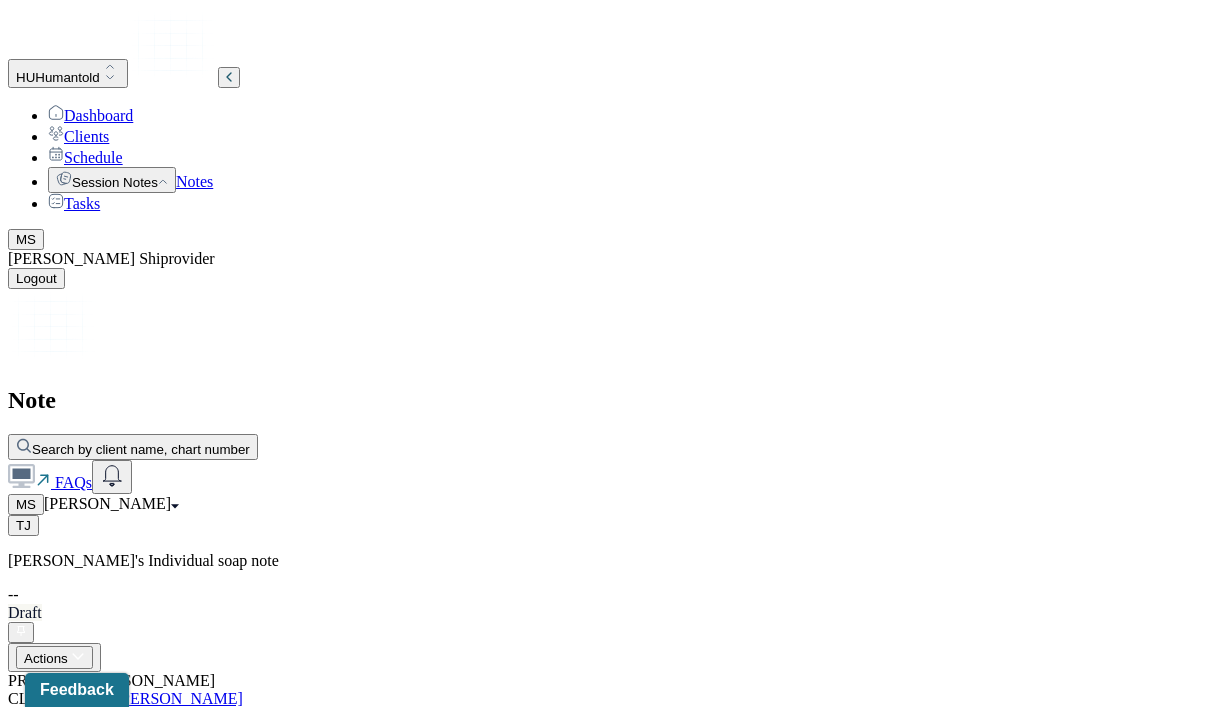 click on "Actions" at bounding box center (54, 657) 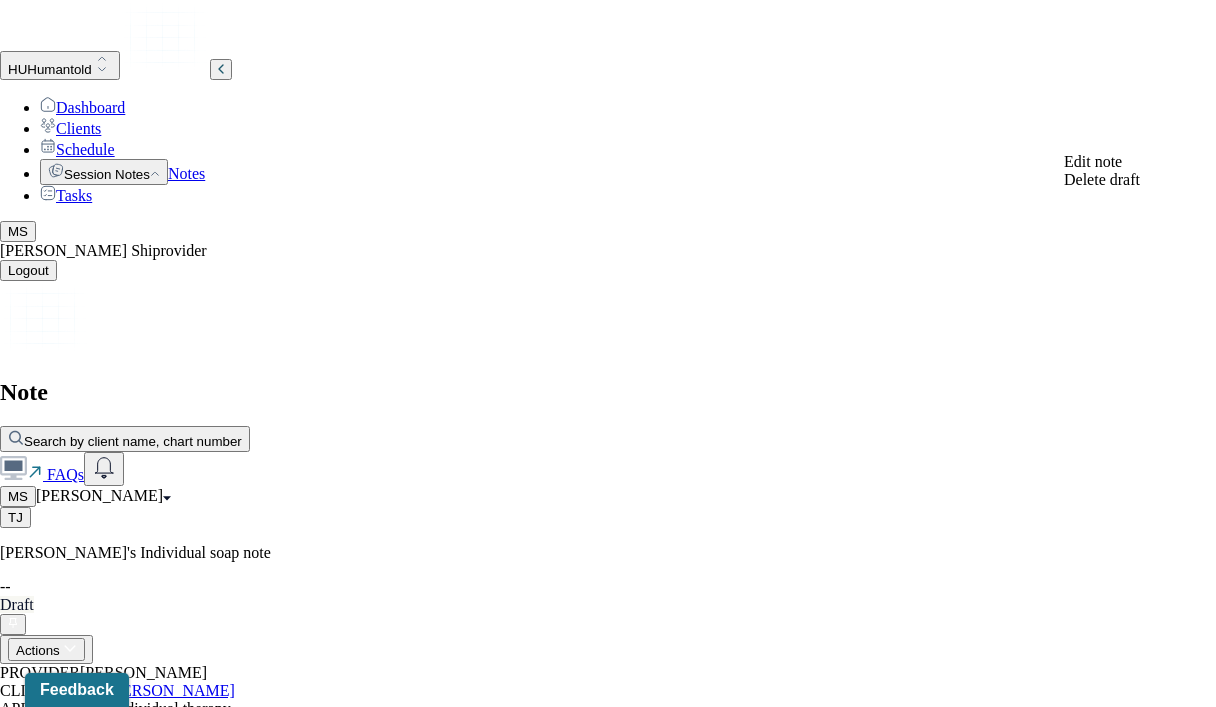 click on "Edit note" at bounding box center [1093, 161] 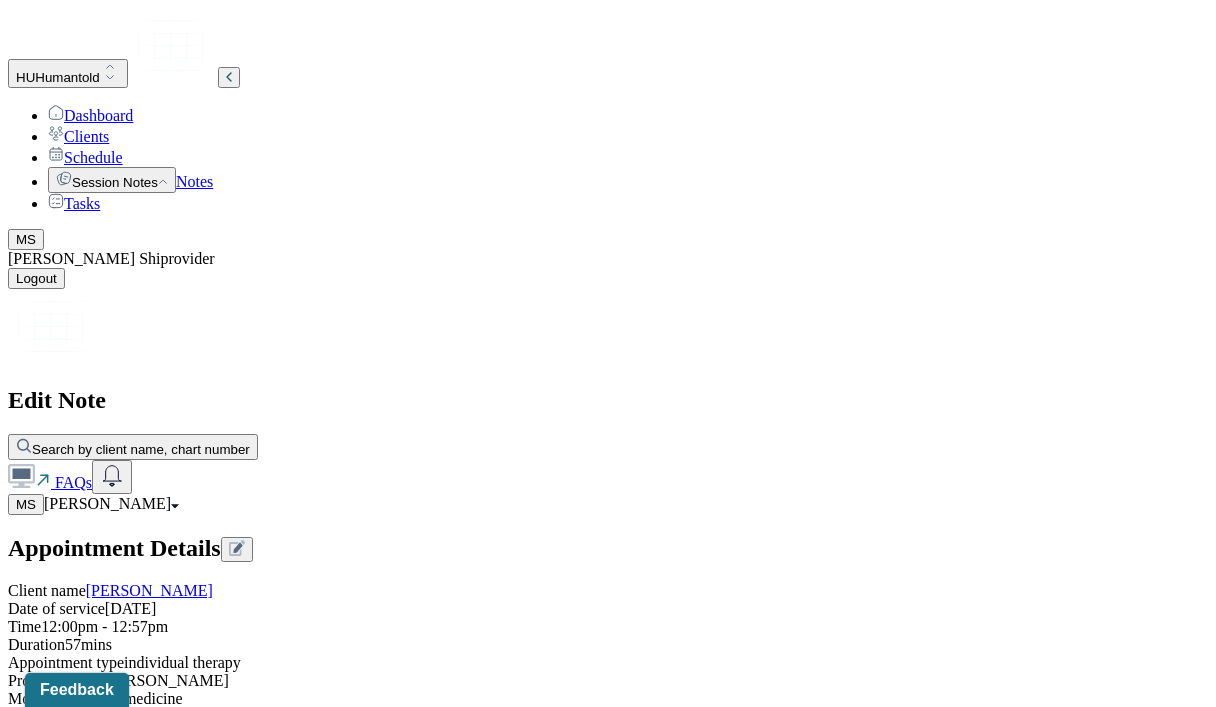 scroll, scrollTop: 517, scrollLeft: 0, axis: vertical 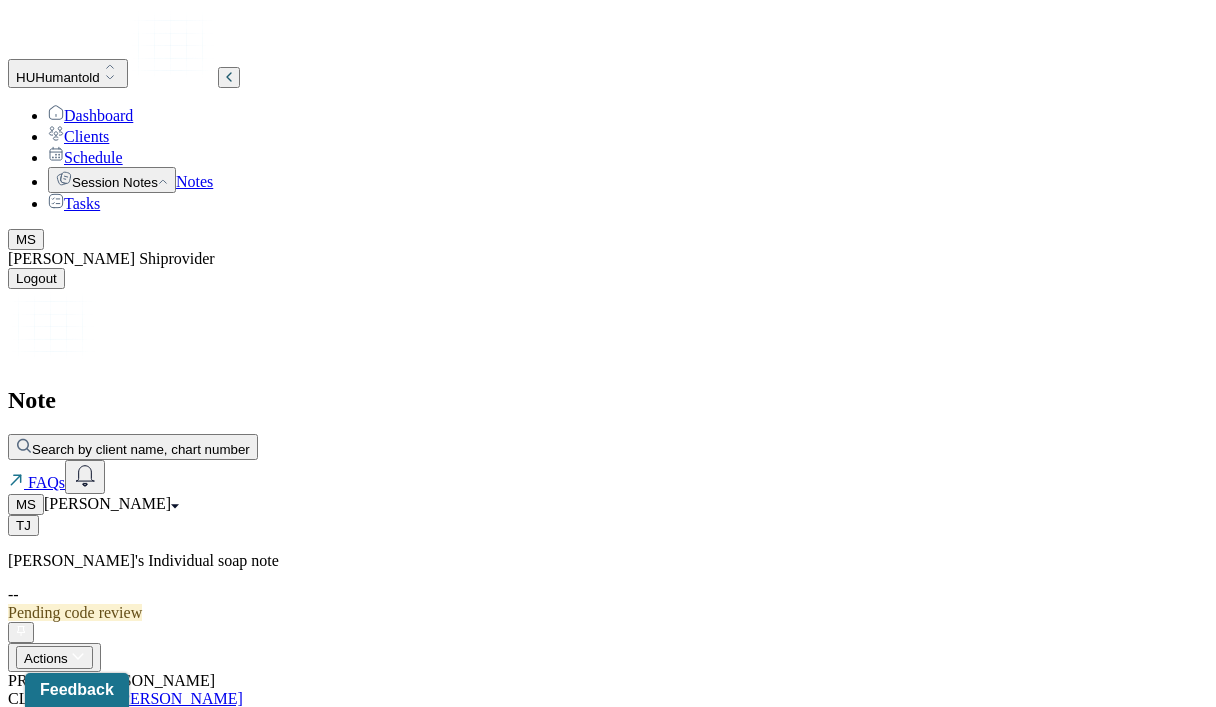 click on "Notes" at bounding box center (194, 181) 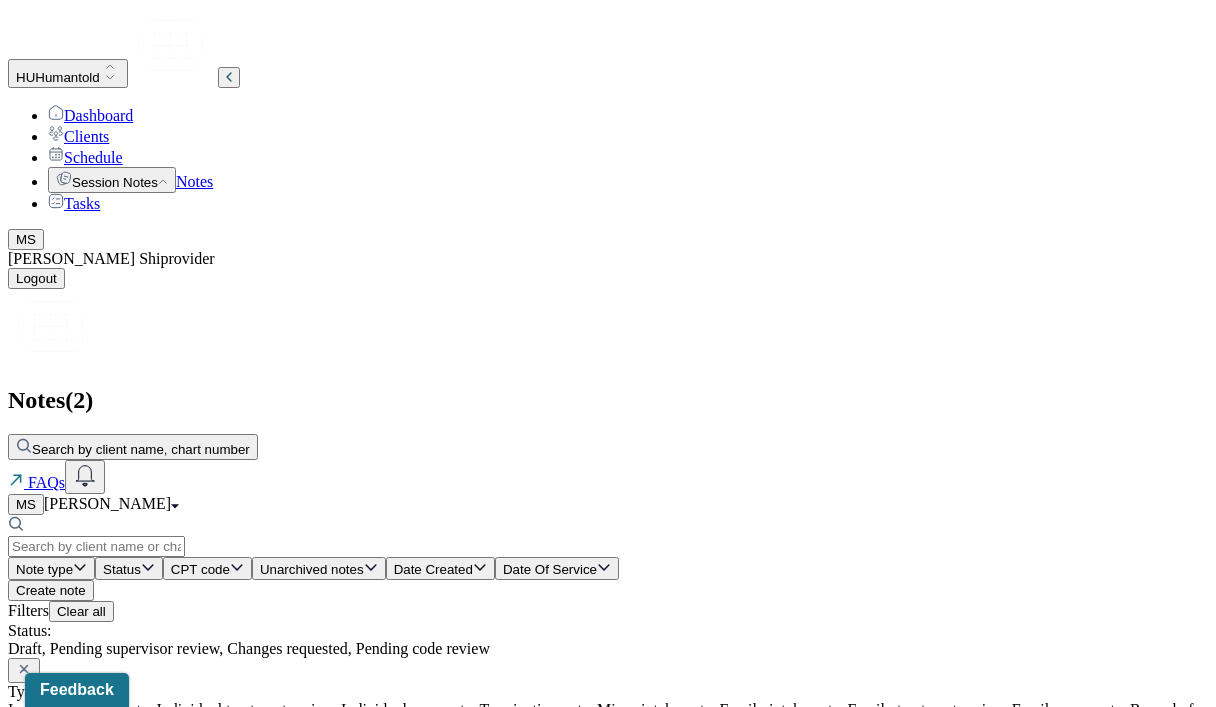 click on "[PERSON_NAME]" at bounding box center (402, 823) 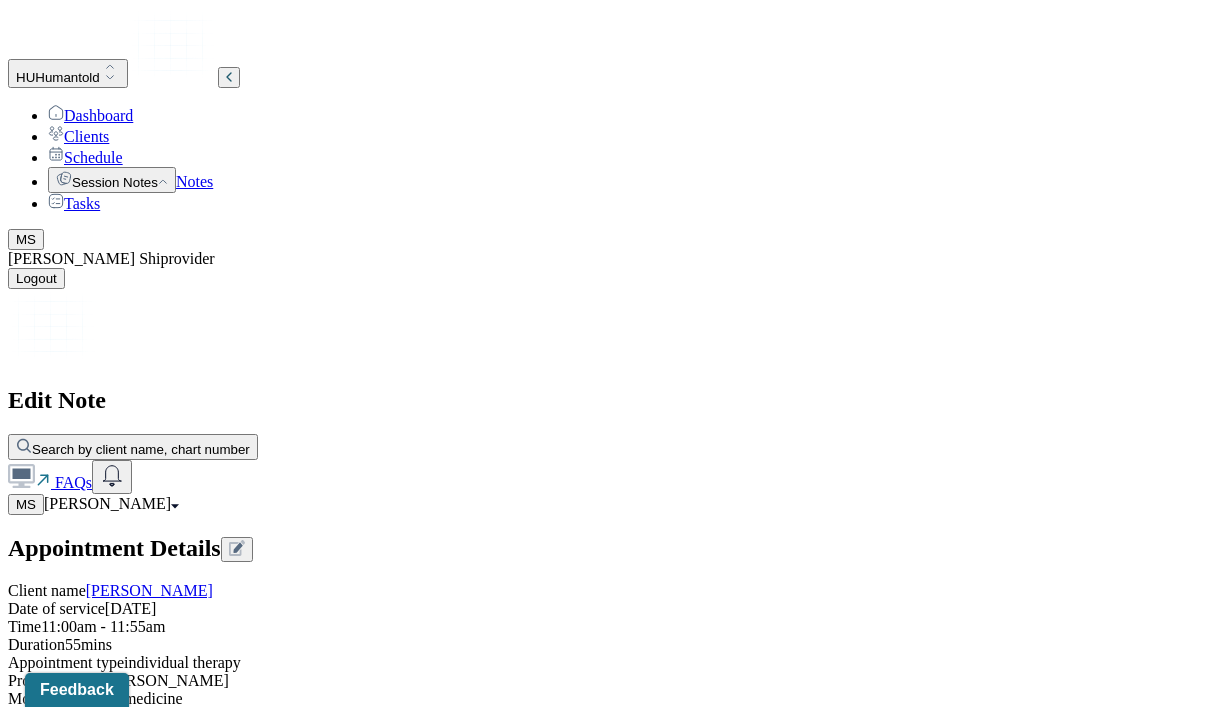 scroll, scrollTop: 2473, scrollLeft: 0, axis: vertical 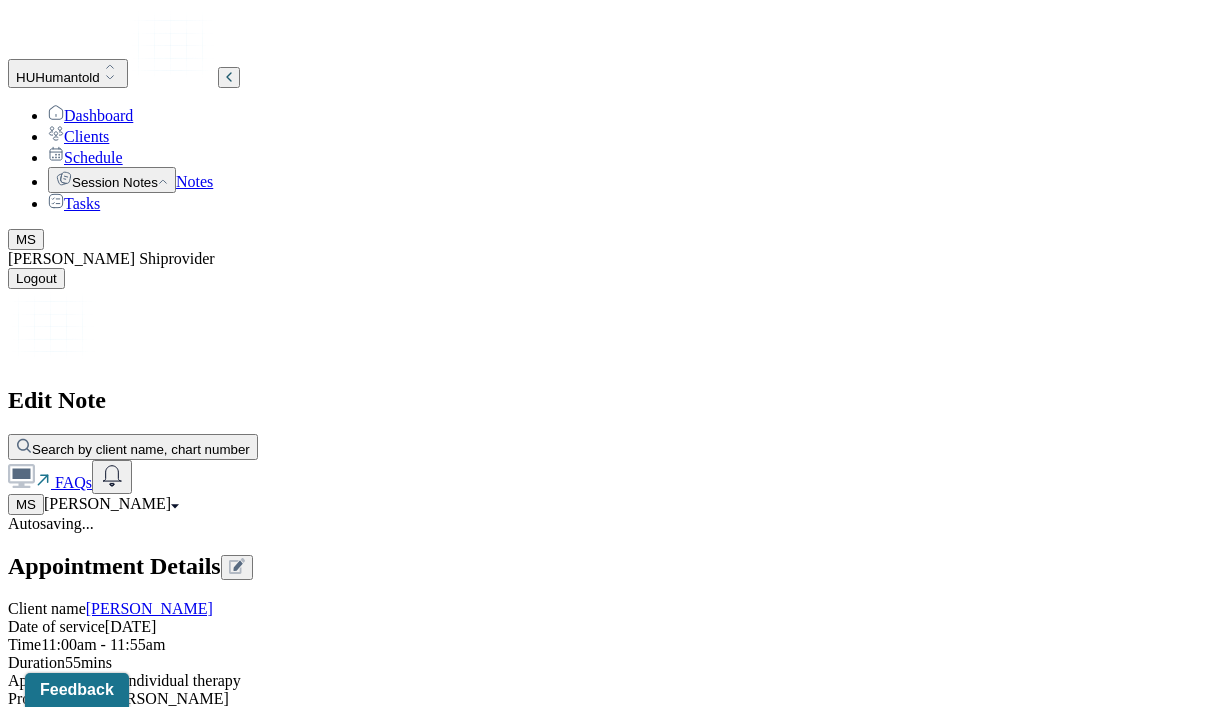 click on "Stated she has always been a poor sleeper and wakes up often in middle of night. Stated she uses mediation now to return to sleep" at bounding box center [337, 3274] 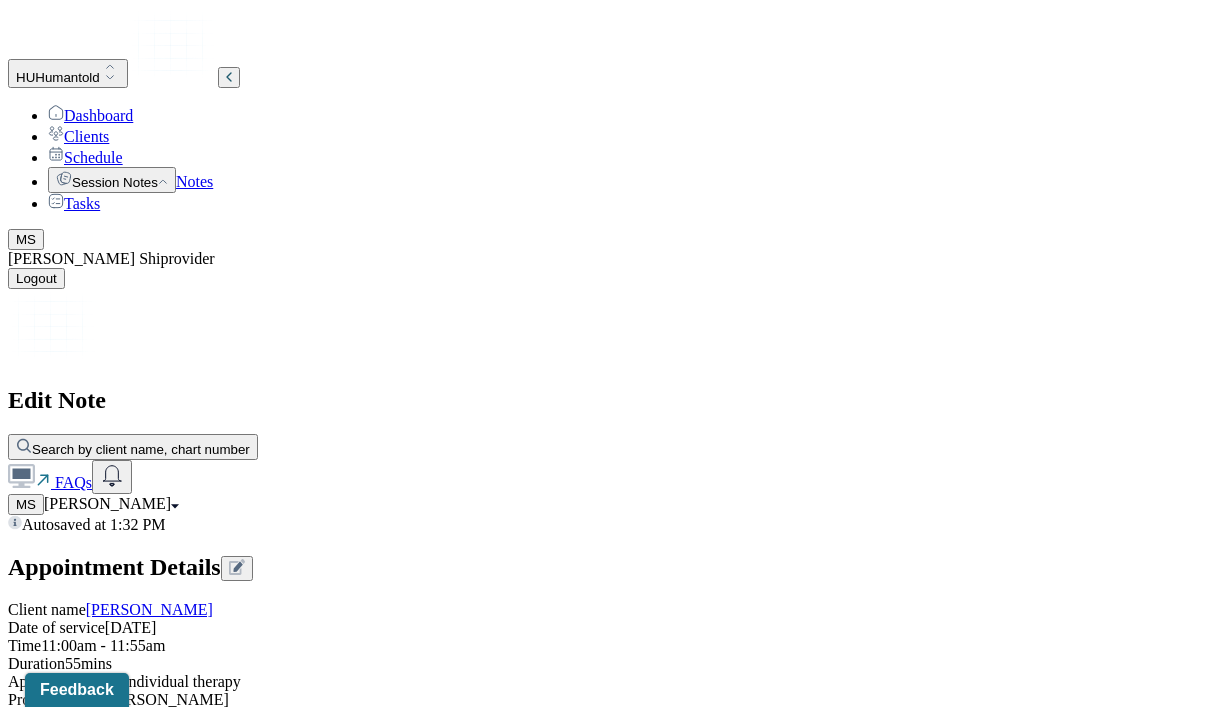 scroll, scrollTop: 4050, scrollLeft: 0, axis: vertical 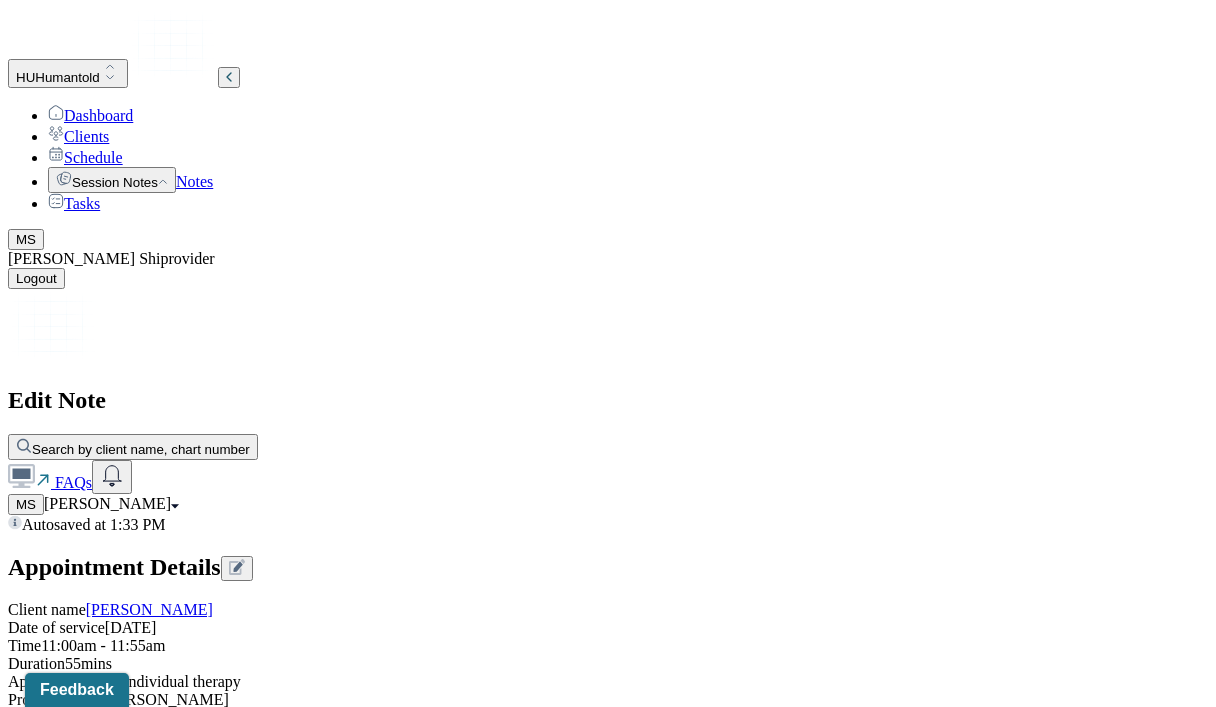 drag, startPoint x: 799, startPoint y: 399, endPoint x: 486, endPoint y: 233, distance: 354.29507 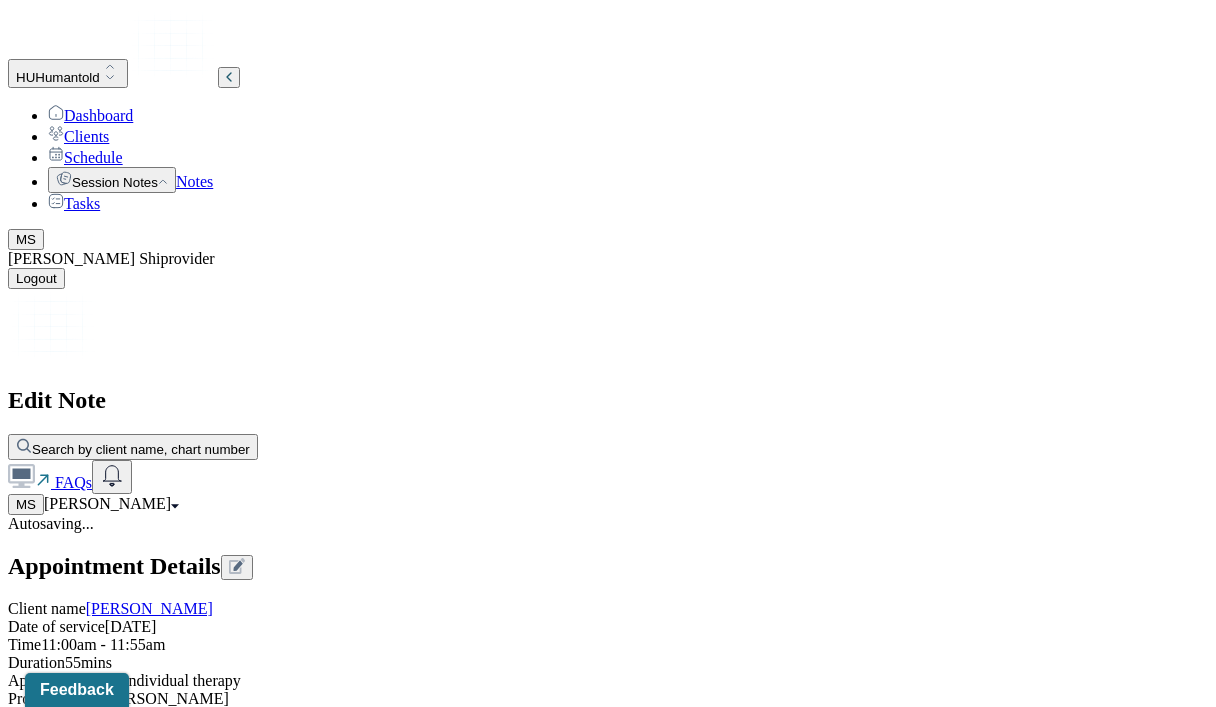 click on "Mother" at bounding box center [18, 4453] 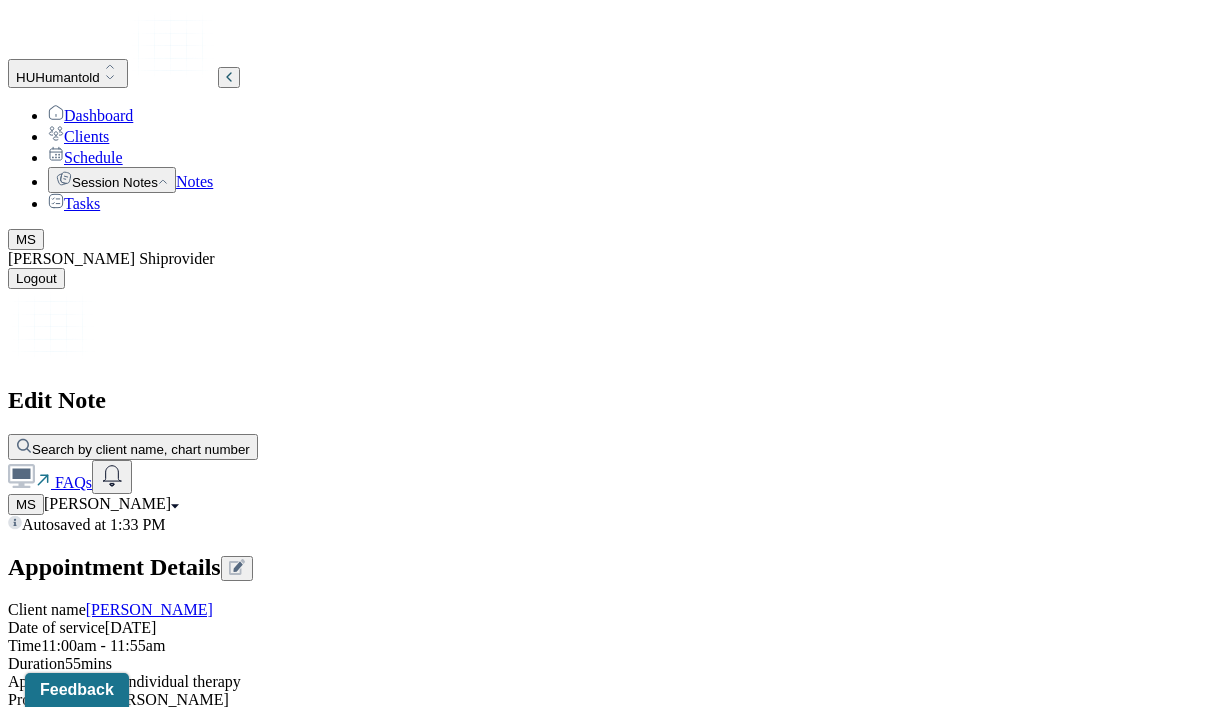 scroll, scrollTop: 10833, scrollLeft: 0, axis: vertical 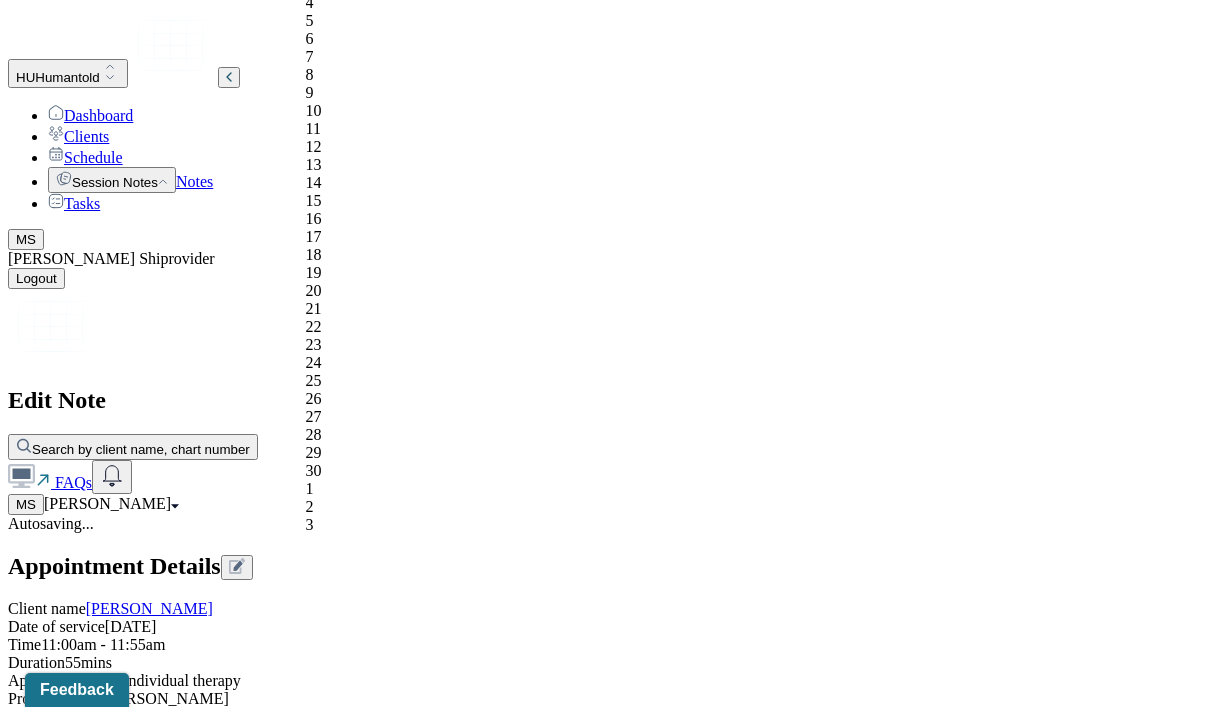 click on "[DATE]" at bounding box center (96, 8605) 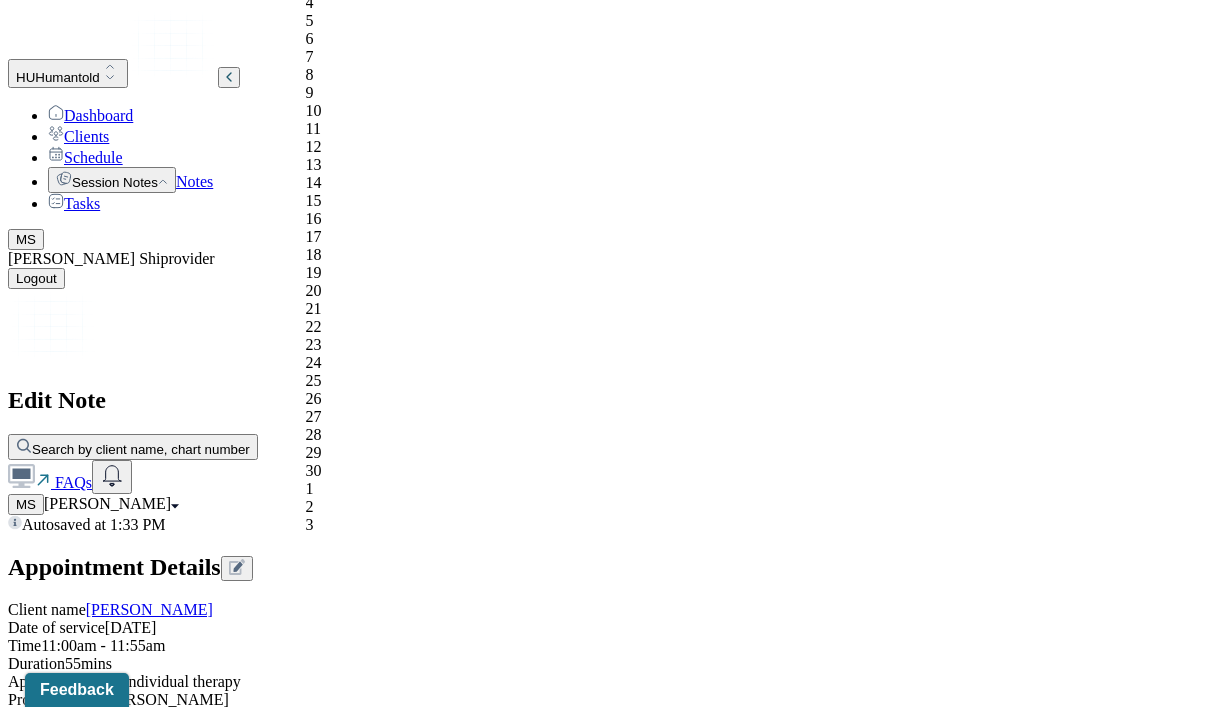 click on "Next Month" at bounding box center [456, -289] 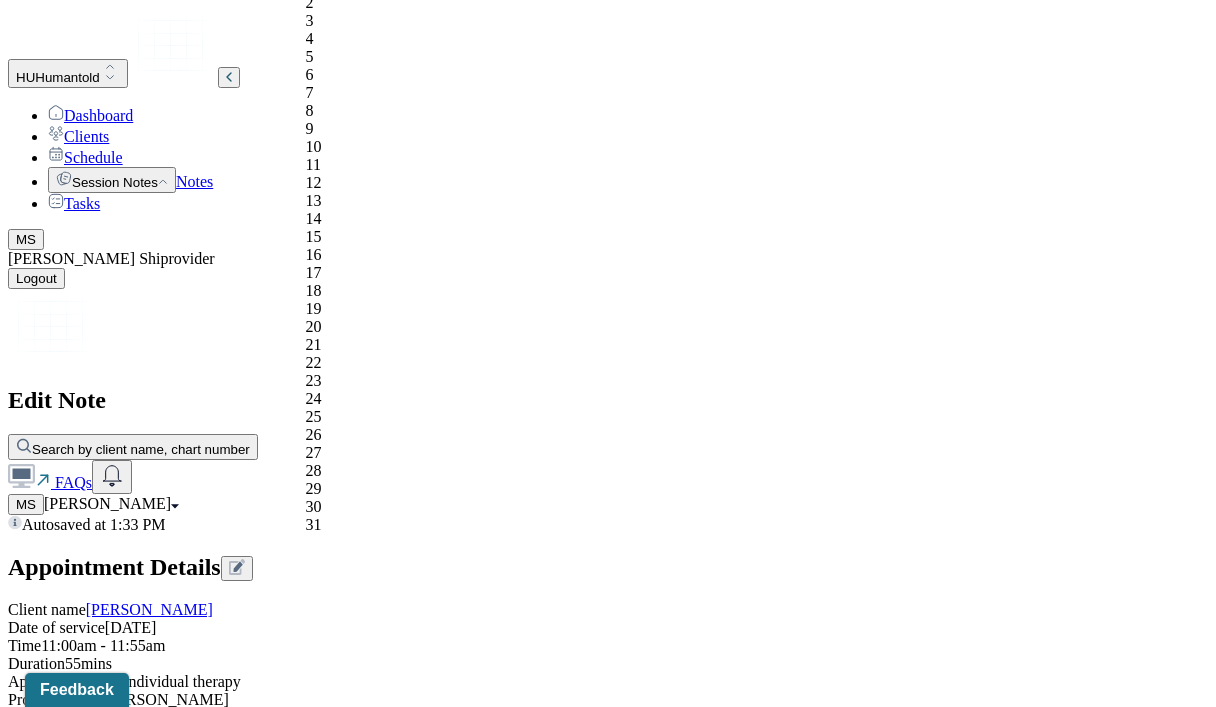 click on "Next Month" at bounding box center (508, -289) 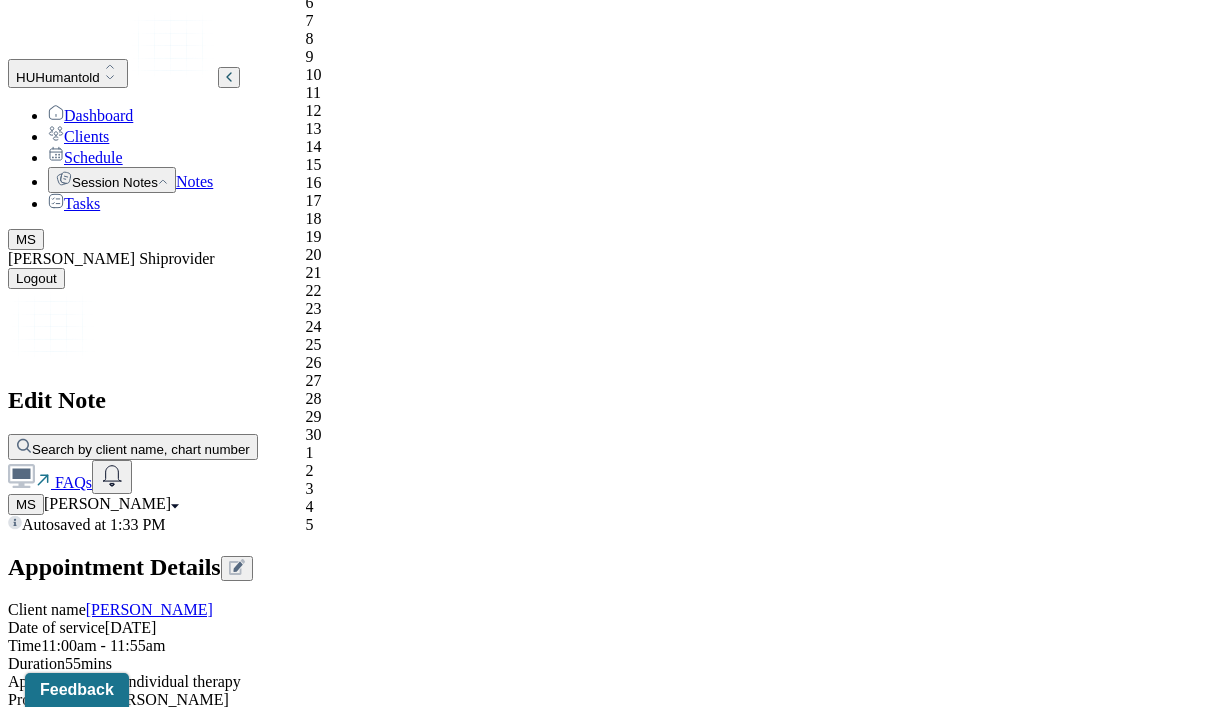 click on "Next Month" at bounding box center [508, -289] 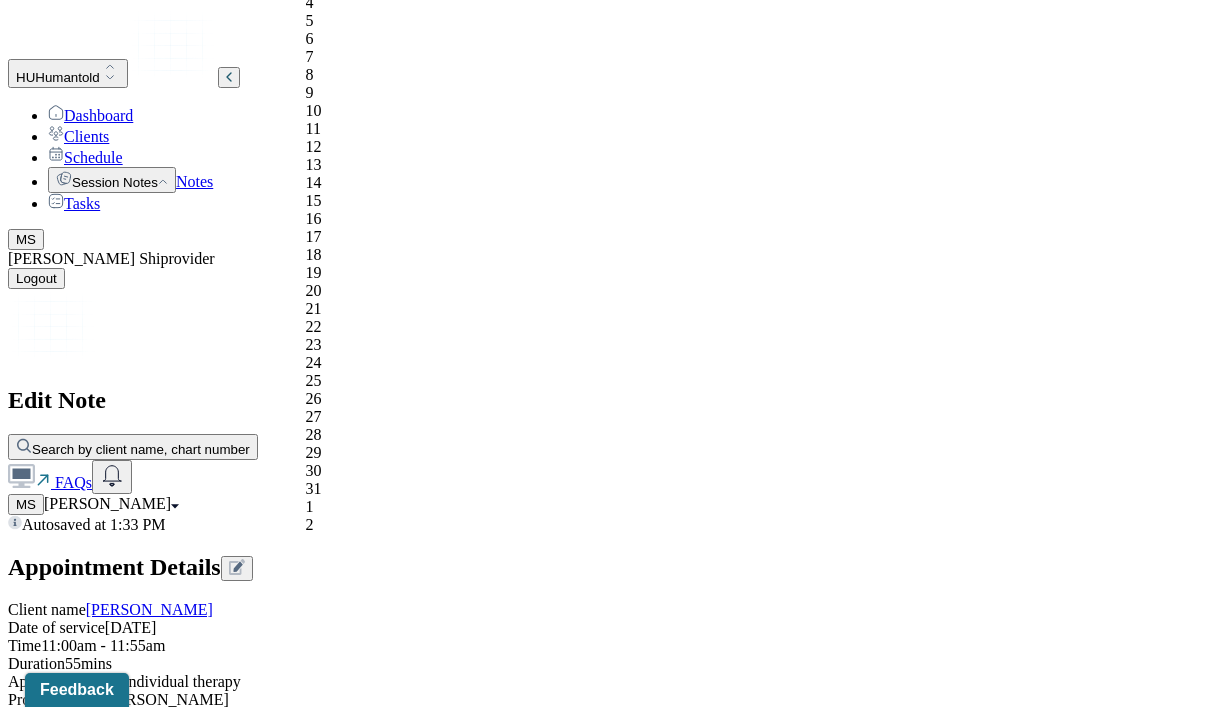 click on "17" at bounding box center (428, 237) 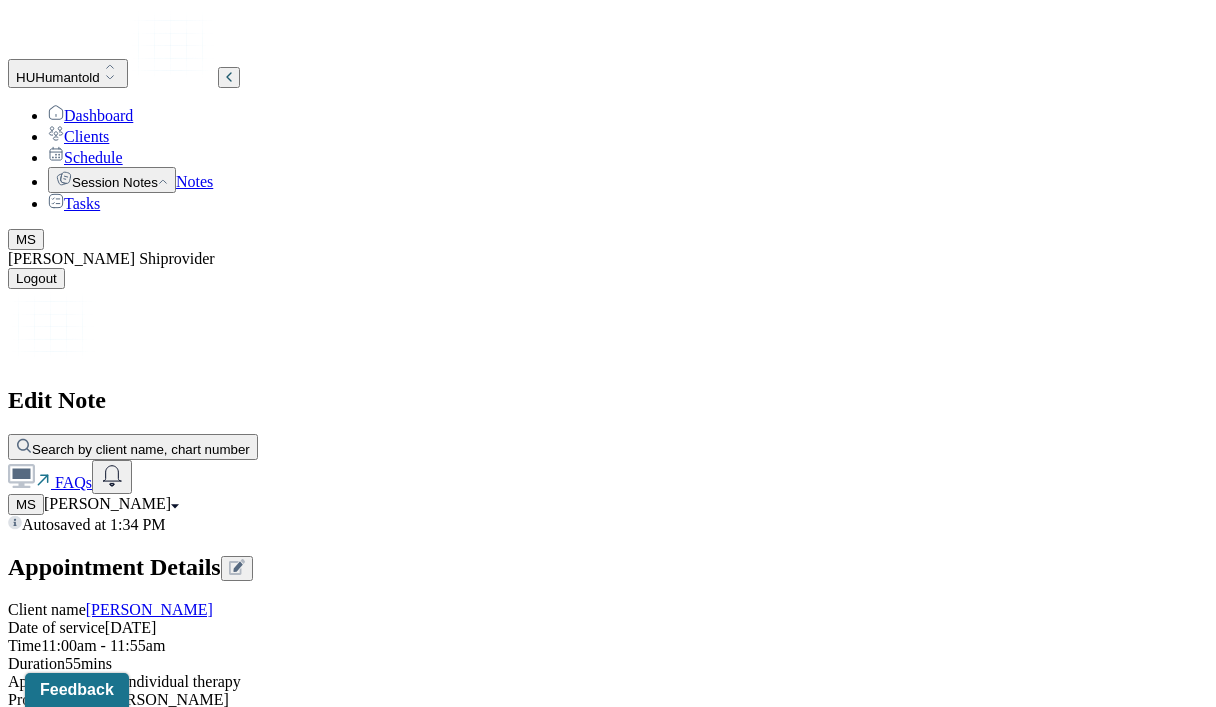 scroll, scrollTop: 10968, scrollLeft: 0, axis: vertical 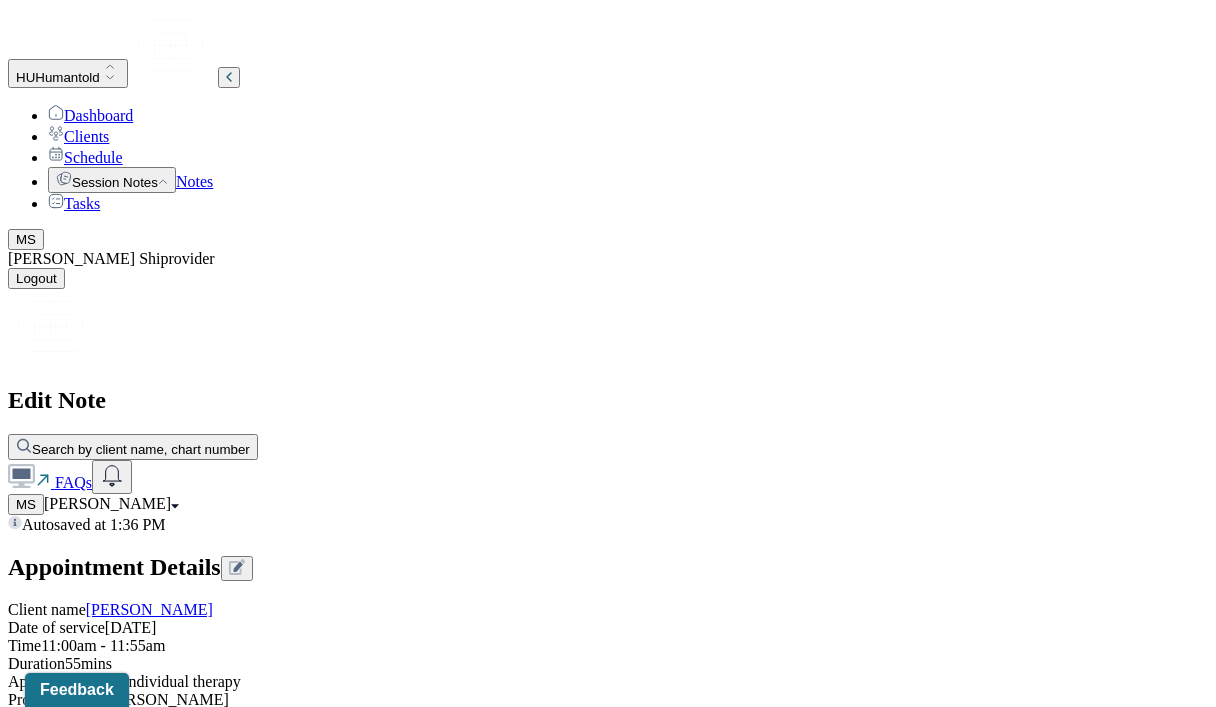 click on "Prognosis remains the same as previous session dated [DATE].
Client has a fair prognosis as indicated by their skepticism about implementing interventions and resistance to change. Client may be able to accomplish set treatment goals." at bounding box center (88, 9015) 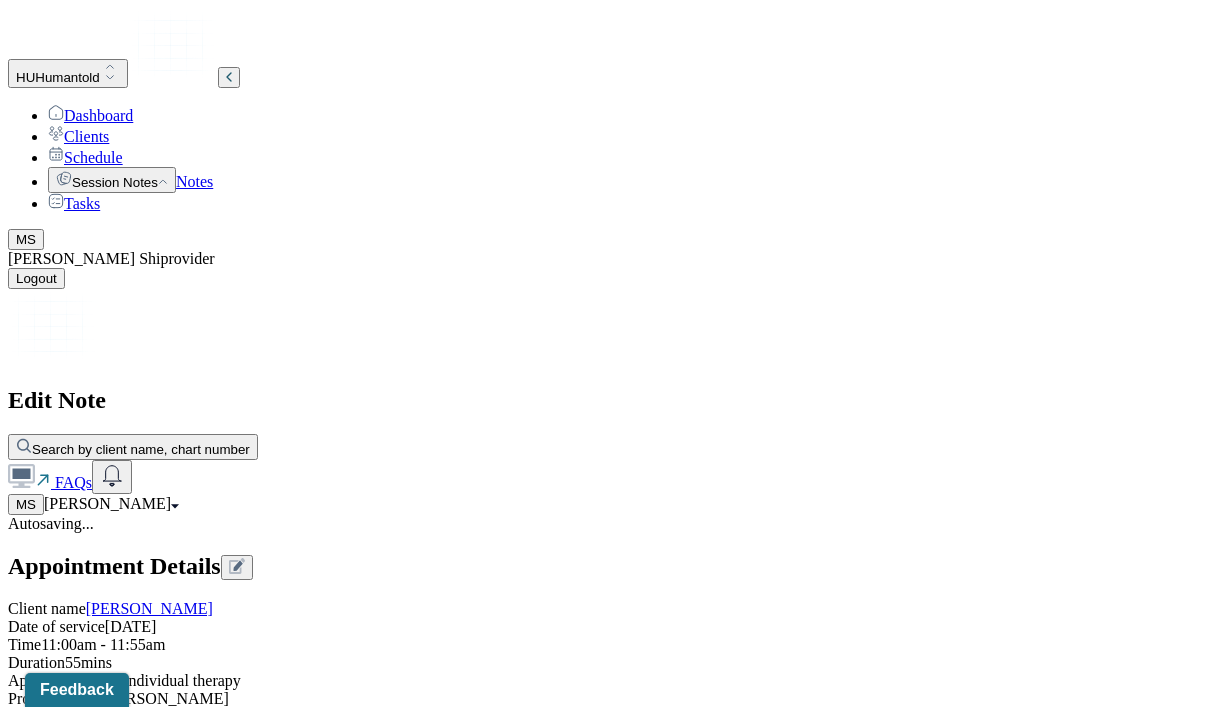 click at bounding box center [96, 9402] 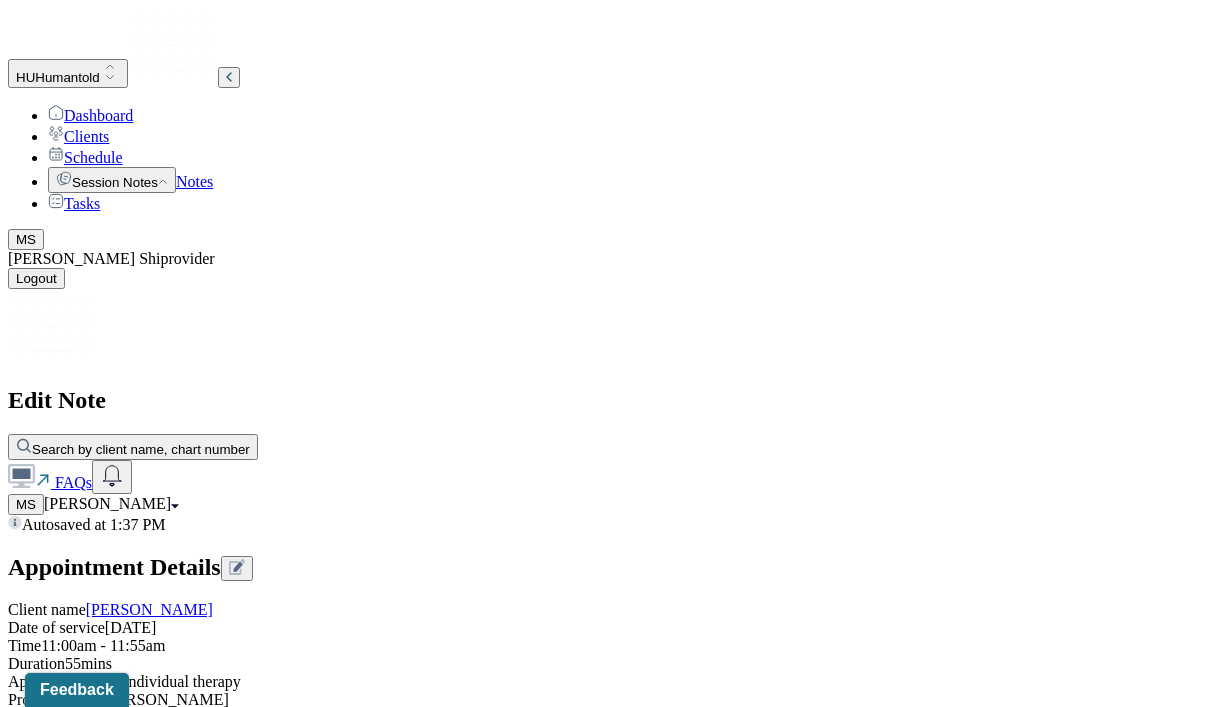 type on "MS" 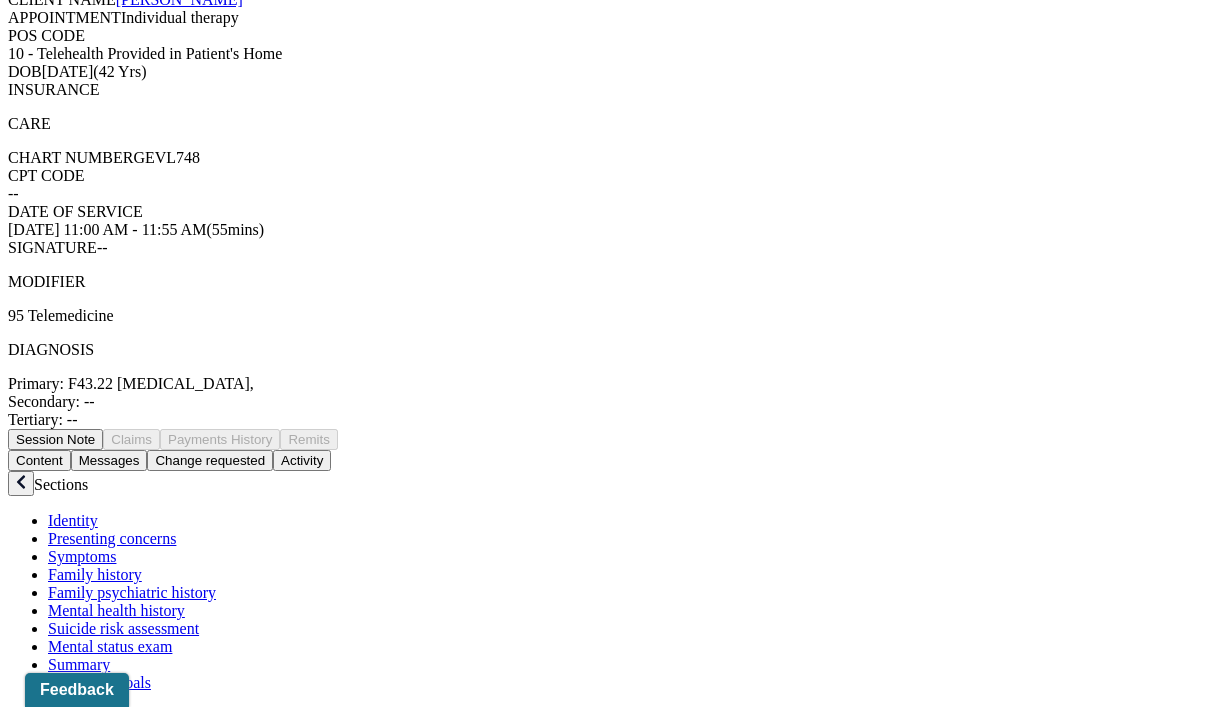 scroll, scrollTop: 0, scrollLeft: 0, axis: both 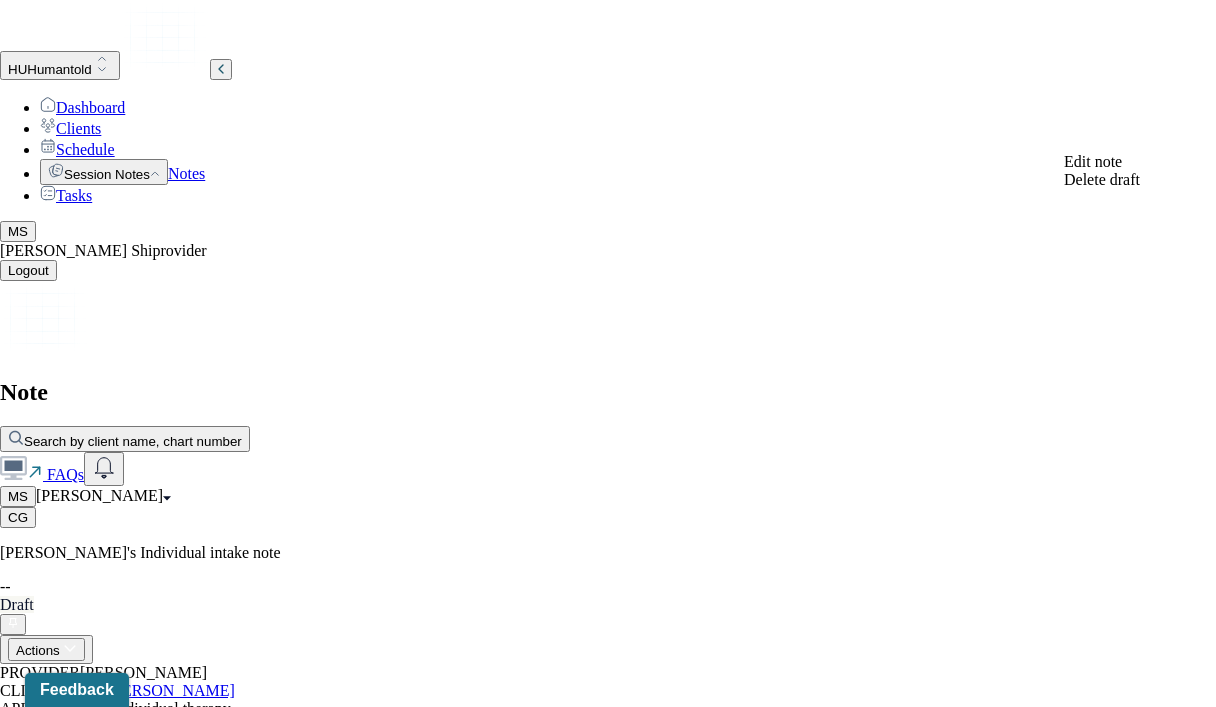 click on "Actions" at bounding box center (46, 649) 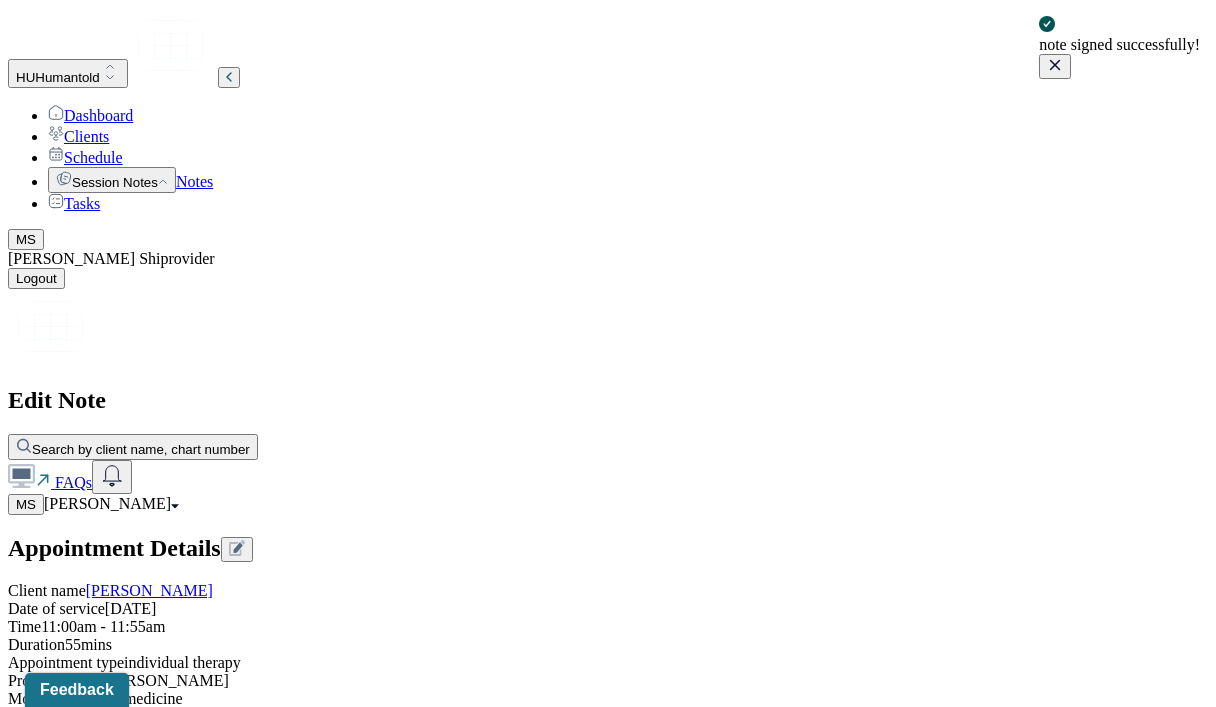 scroll, scrollTop: 4101, scrollLeft: 0, axis: vertical 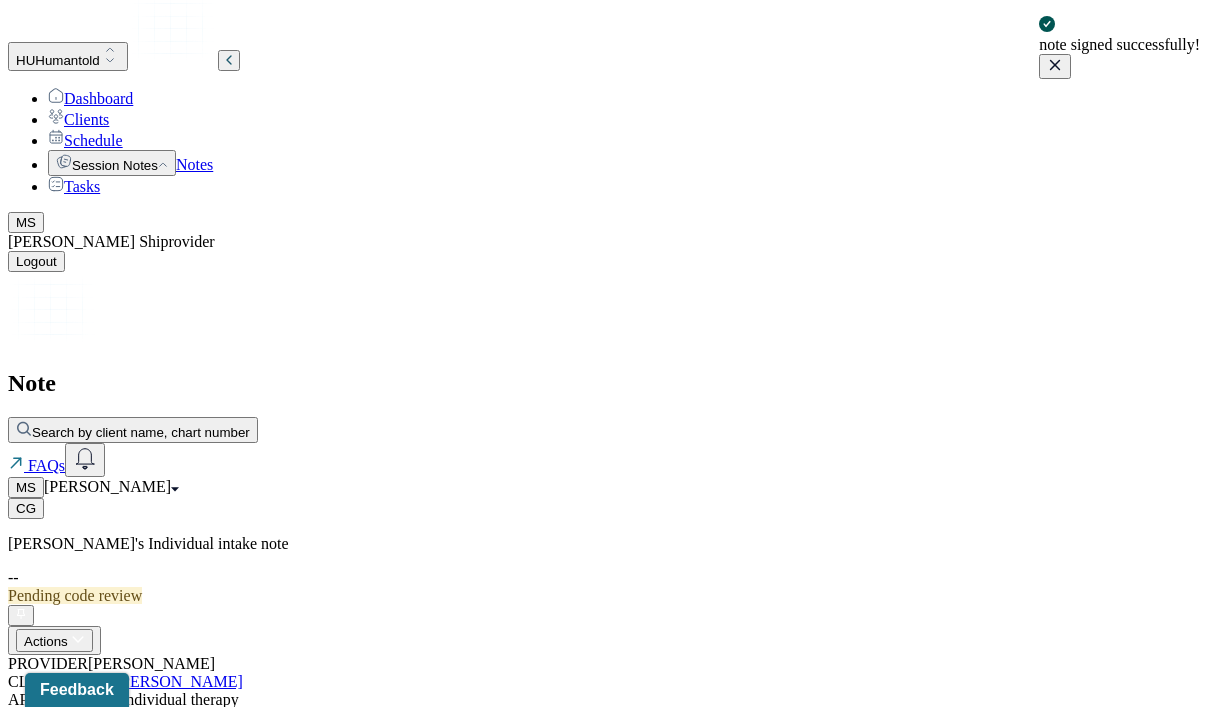 click on "Notes" at bounding box center (194, 164) 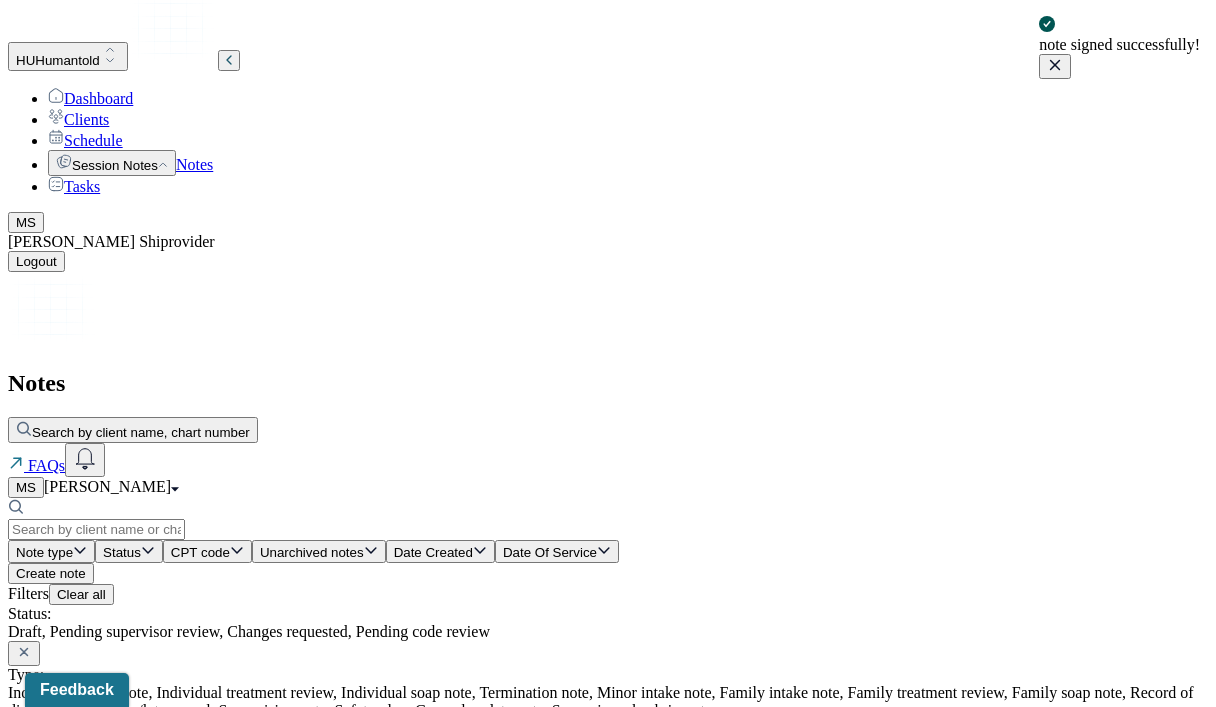 scroll, scrollTop: 0, scrollLeft: 0, axis: both 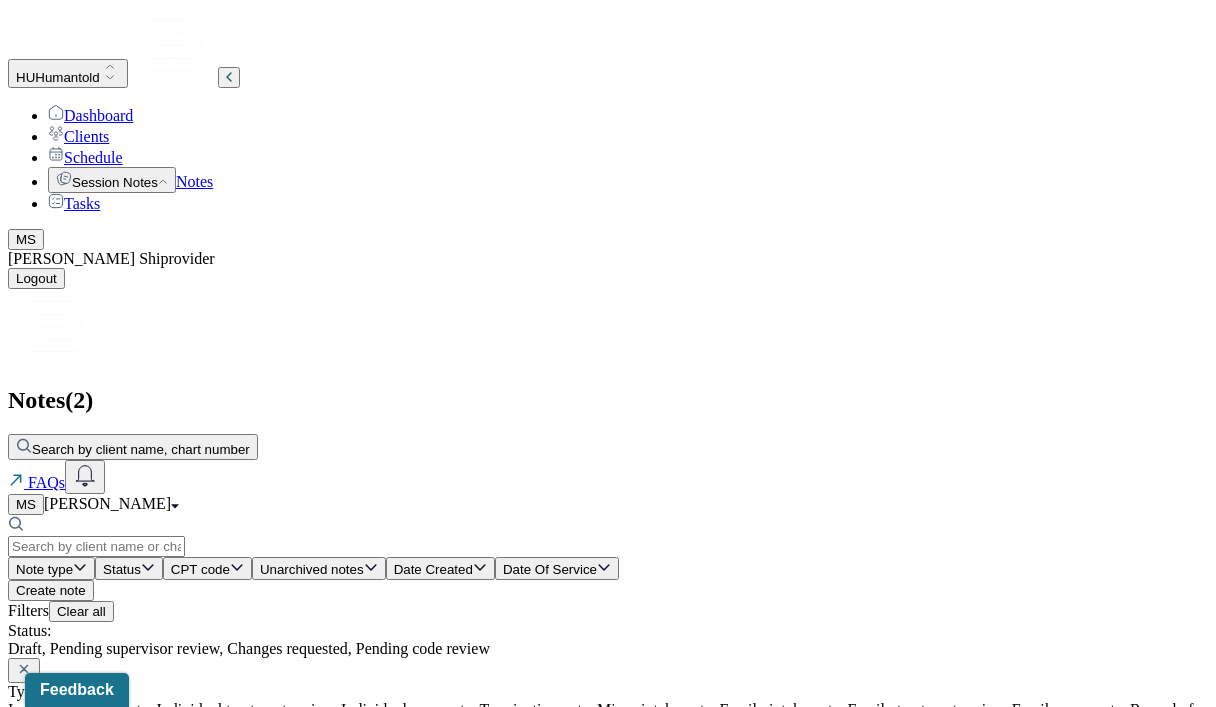 click on "Dashboard" at bounding box center [90, 115] 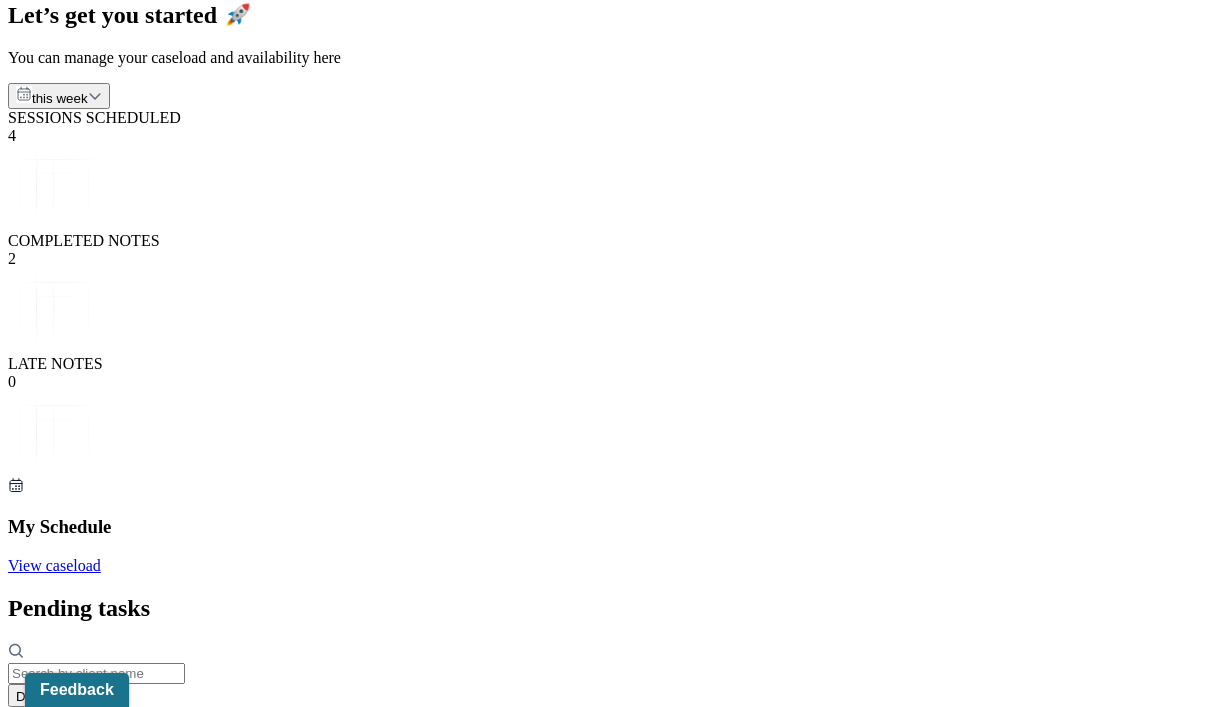 scroll, scrollTop: 557, scrollLeft: 0, axis: vertical 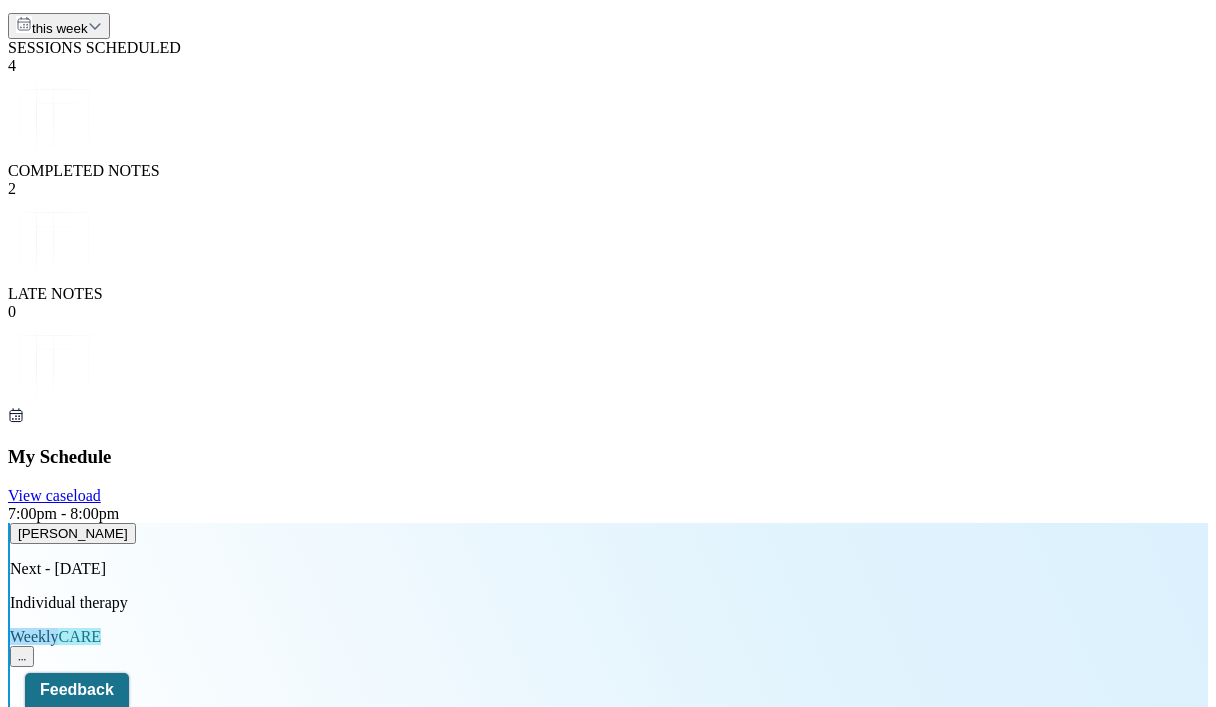 click 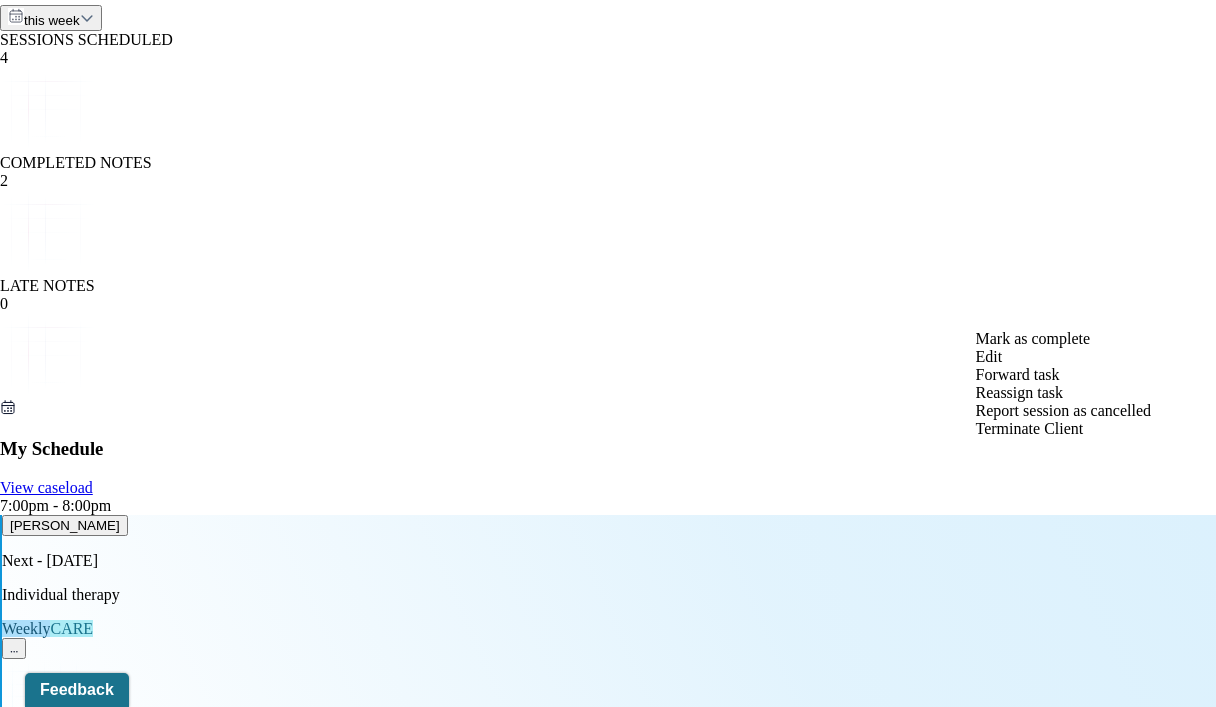 drag, startPoint x: 838, startPoint y: 239, endPoint x: 1071, endPoint y: 487, distance: 340.2837 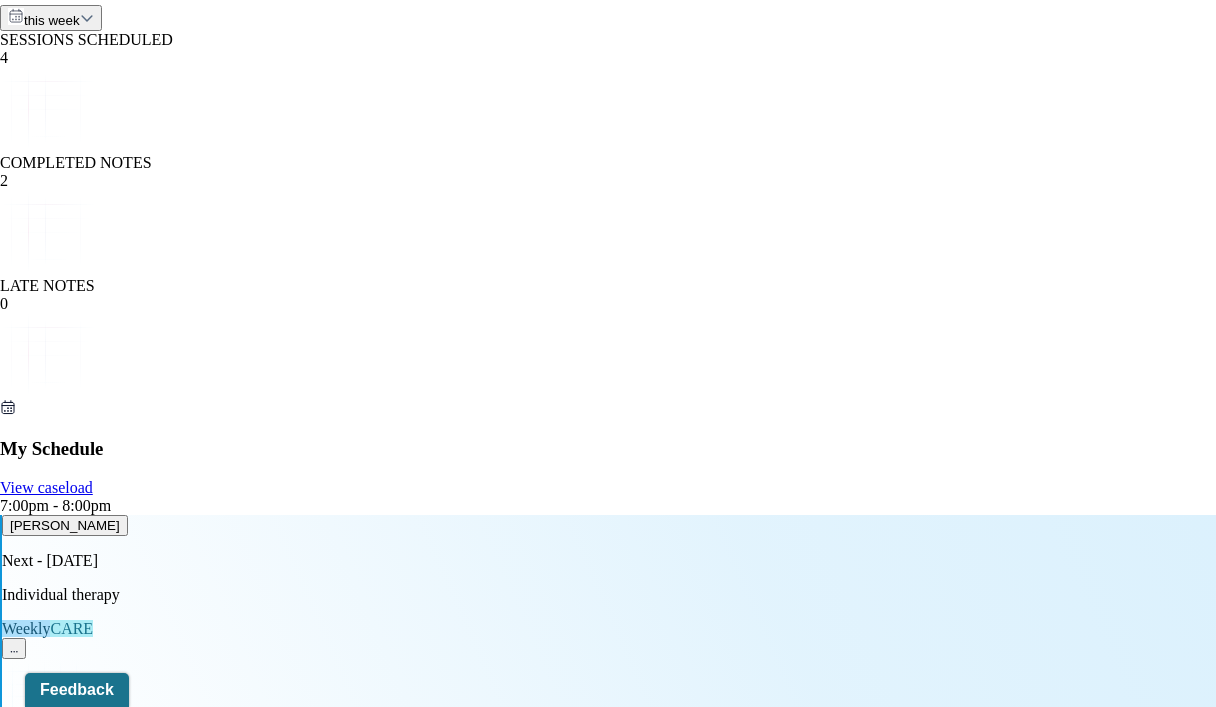click on "Yes,cancel" at bounding box center [40, 10055] 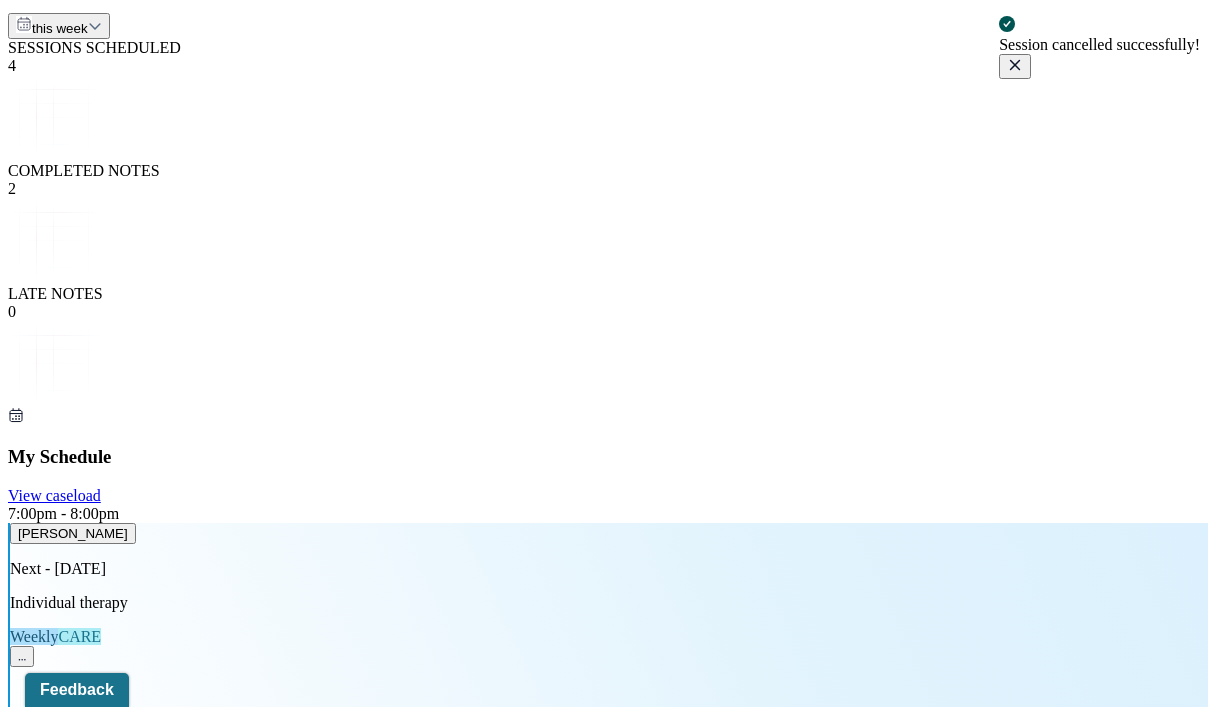 scroll, scrollTop: 382, scrollLeft: 0, axis: vertical 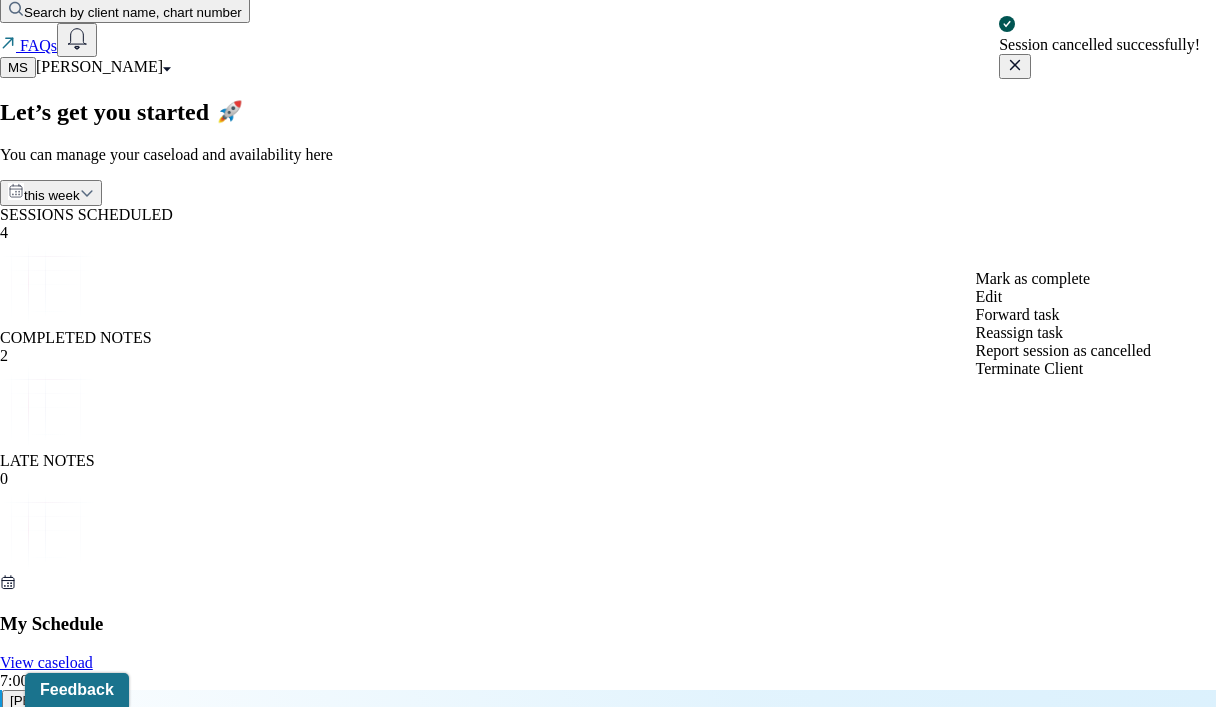 click at bounding box center [12, 9876] 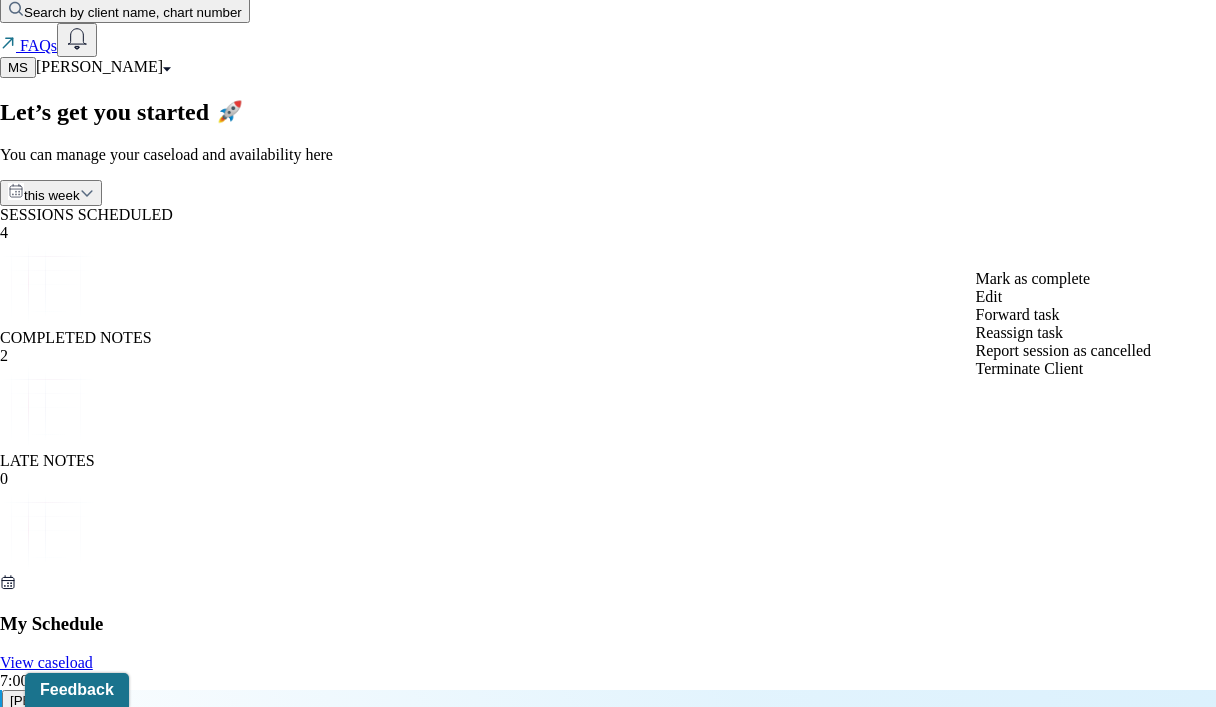 click on "Report session as cancelled" at bounding box center [1064, 350] 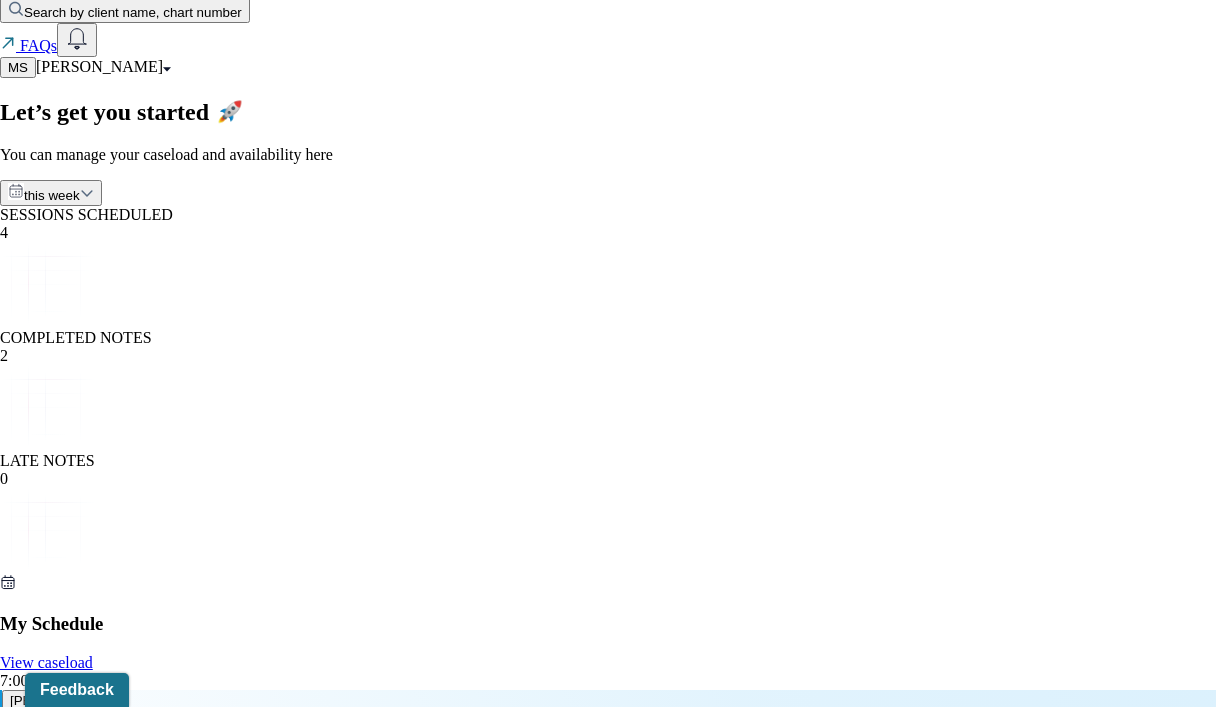 click on "Yes,cancel" at bounding box center [40, 10066] 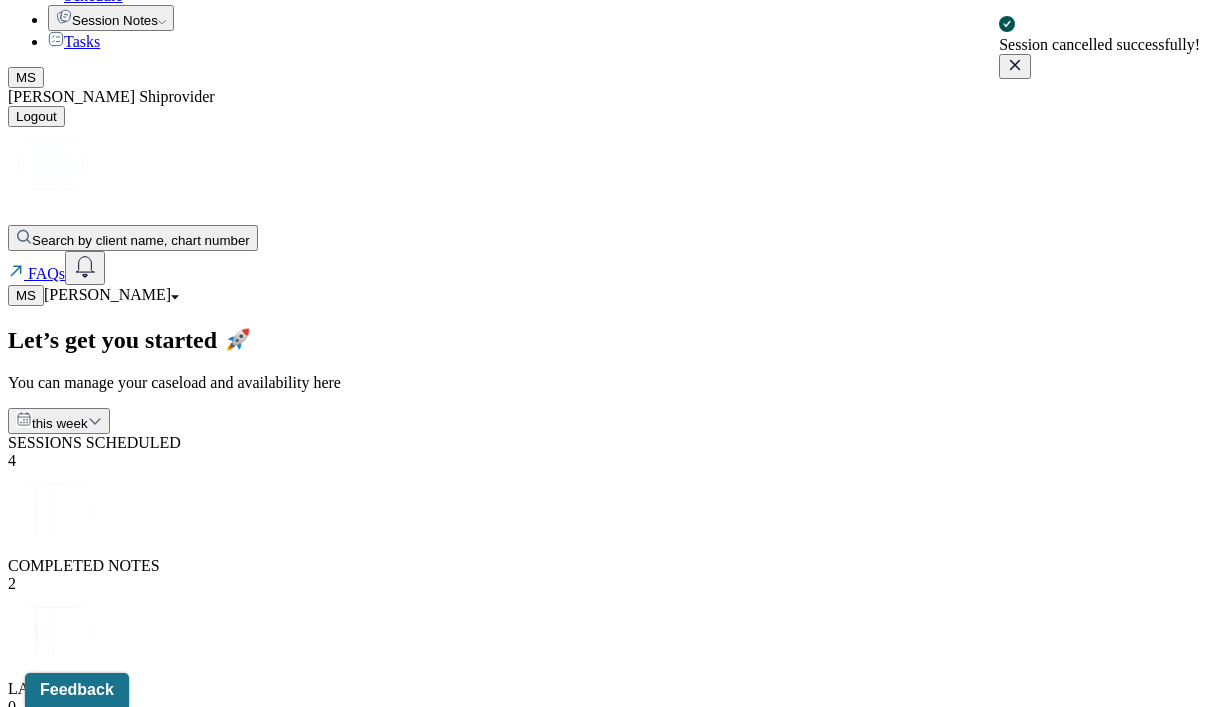 scroll, scrollTop: 0, scrollLeft: 0, axis: both 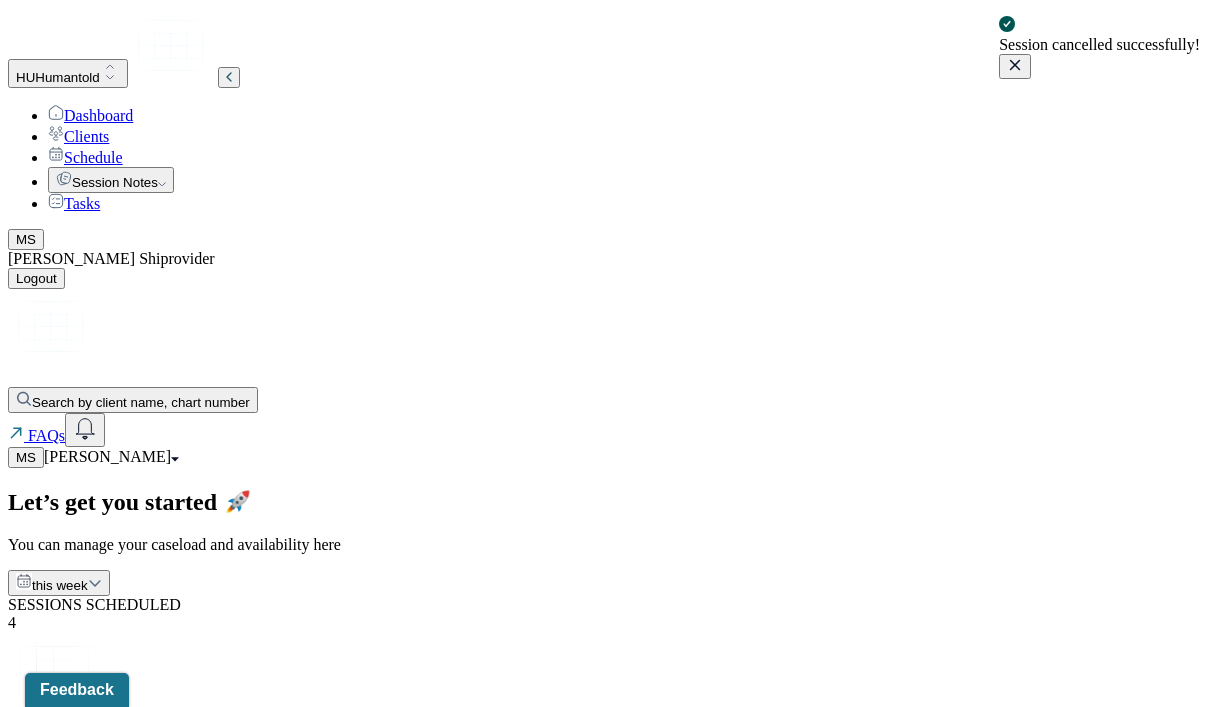 drag, startPoint x: 1071, startPoint y: 487, endPoint x: 158, endPoint y: 106, distance: 989.30786 